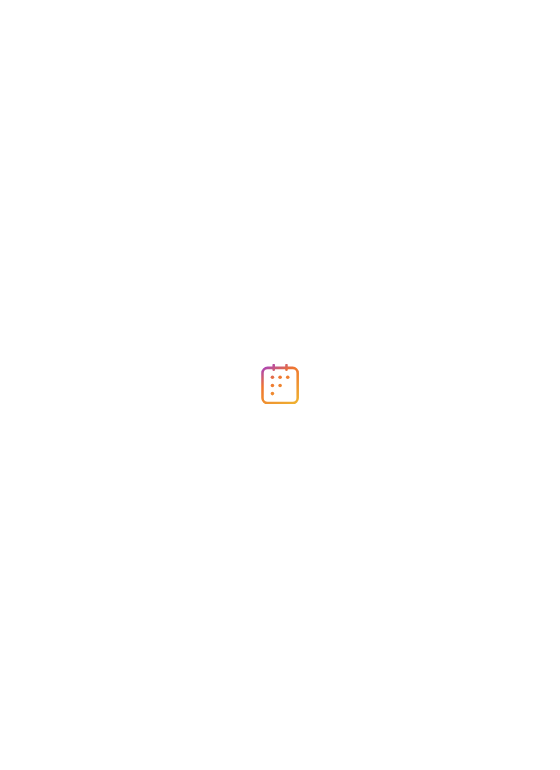 scroll, scrollTop: 0, scrollLeft: 0, axis: both 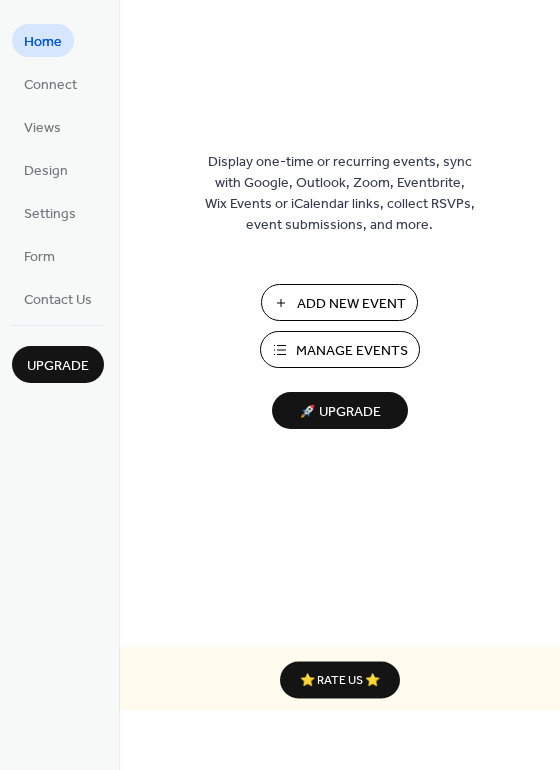 click on "Add New Event" at bounding box center [339, 302] 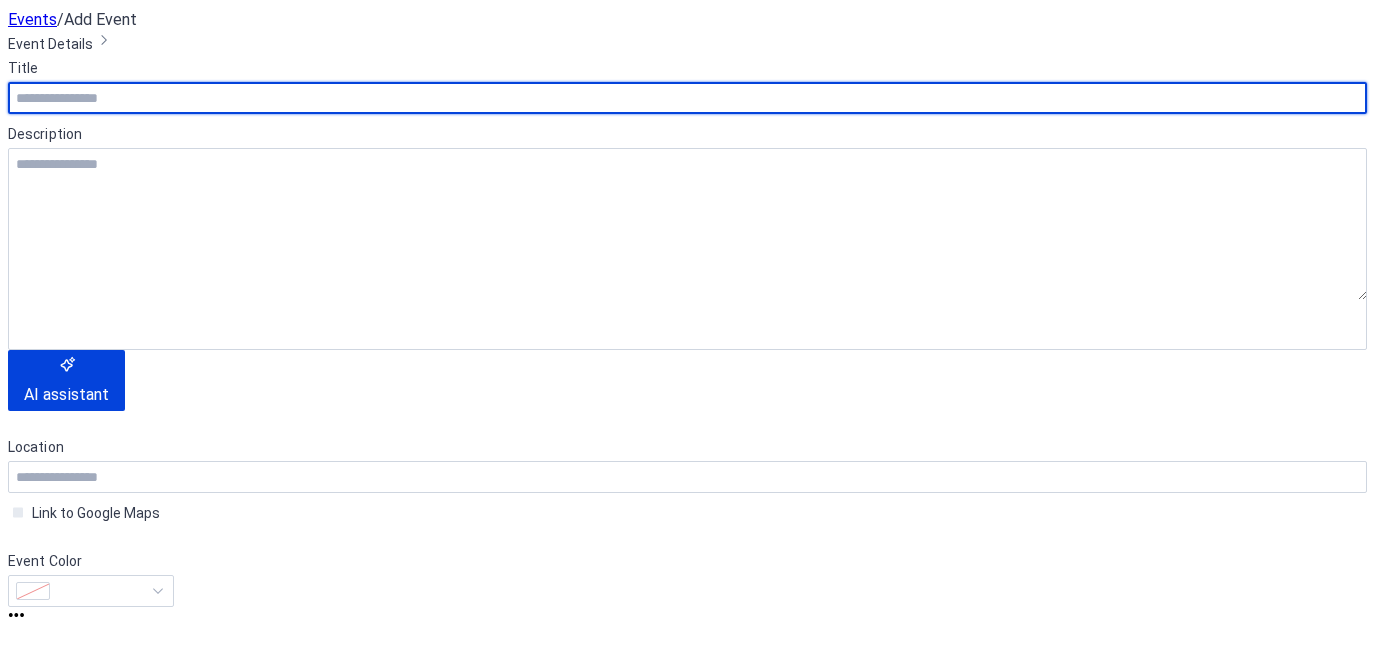 scroll, scrollTop: 0, scrollLeft: 0, axis: both 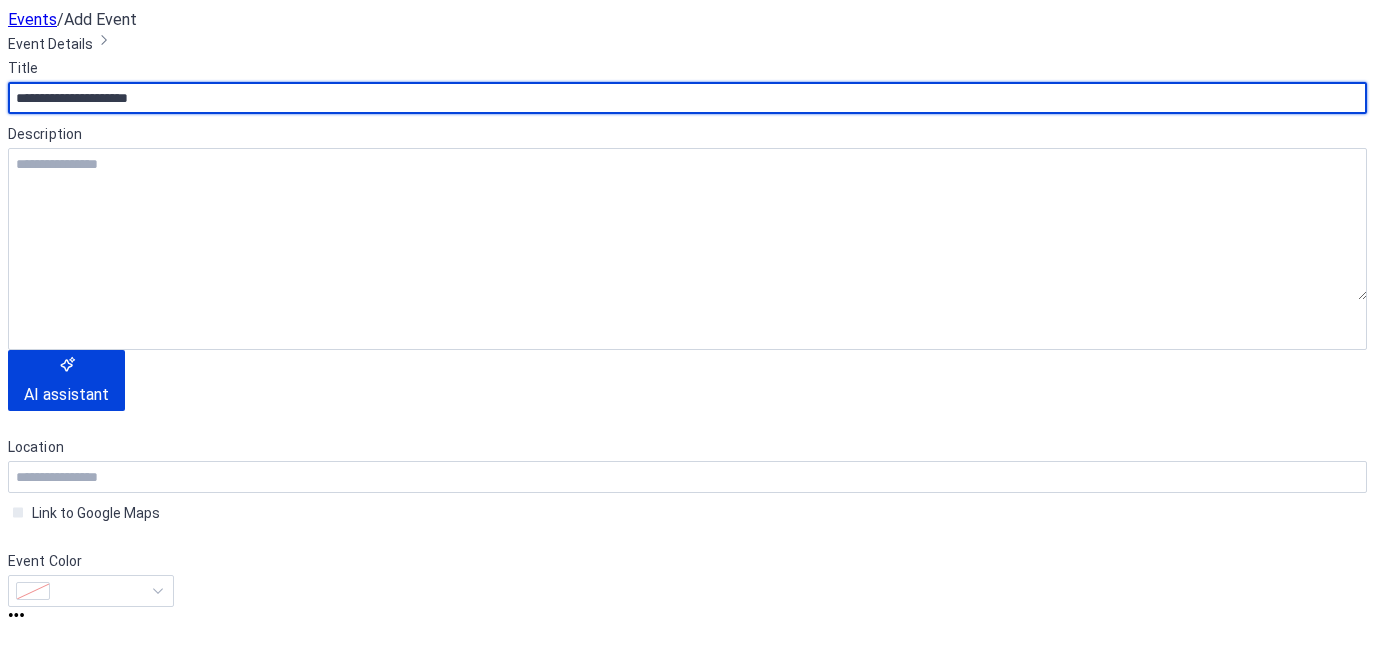type on "**********" 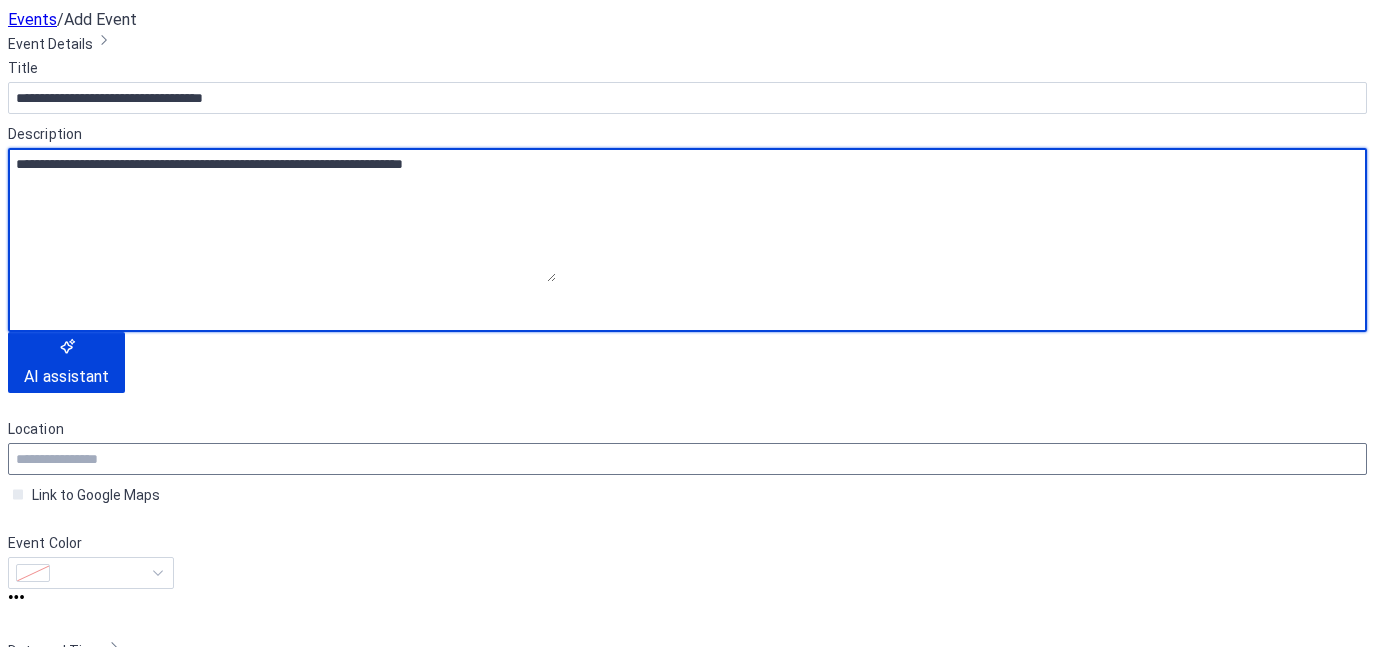 type on "**********" 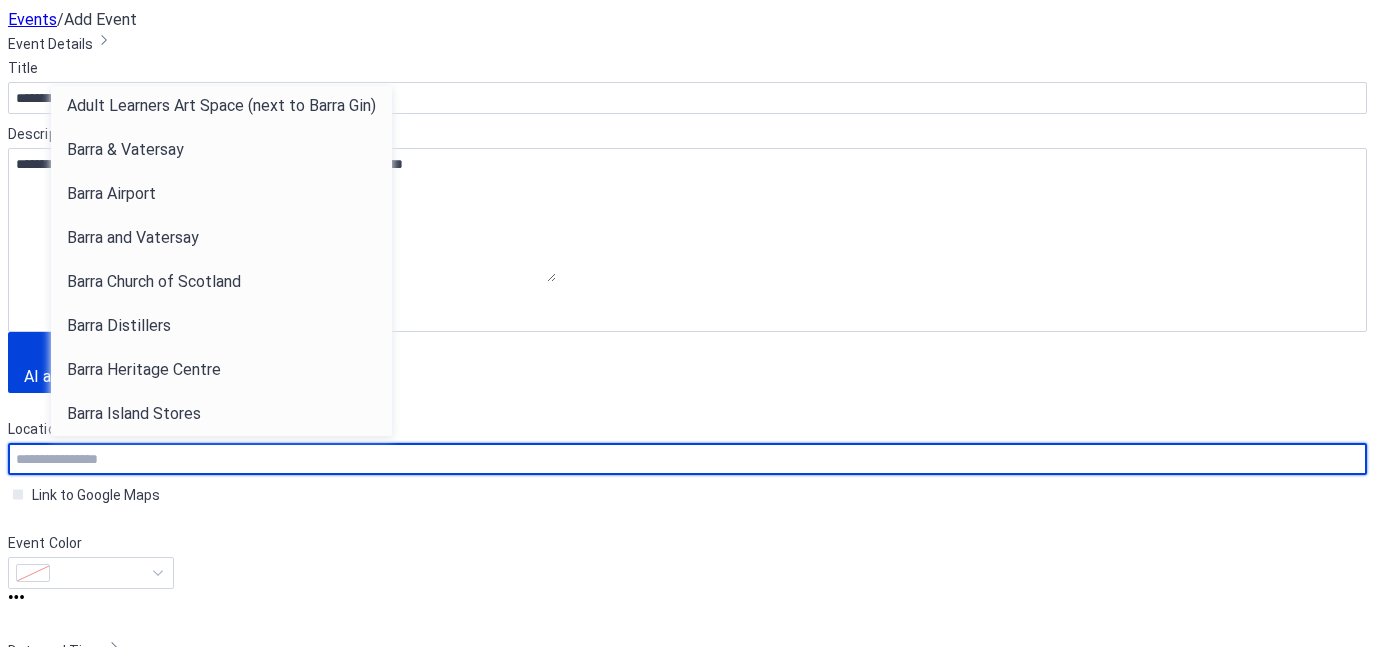 click at bounding box center [687, 459] 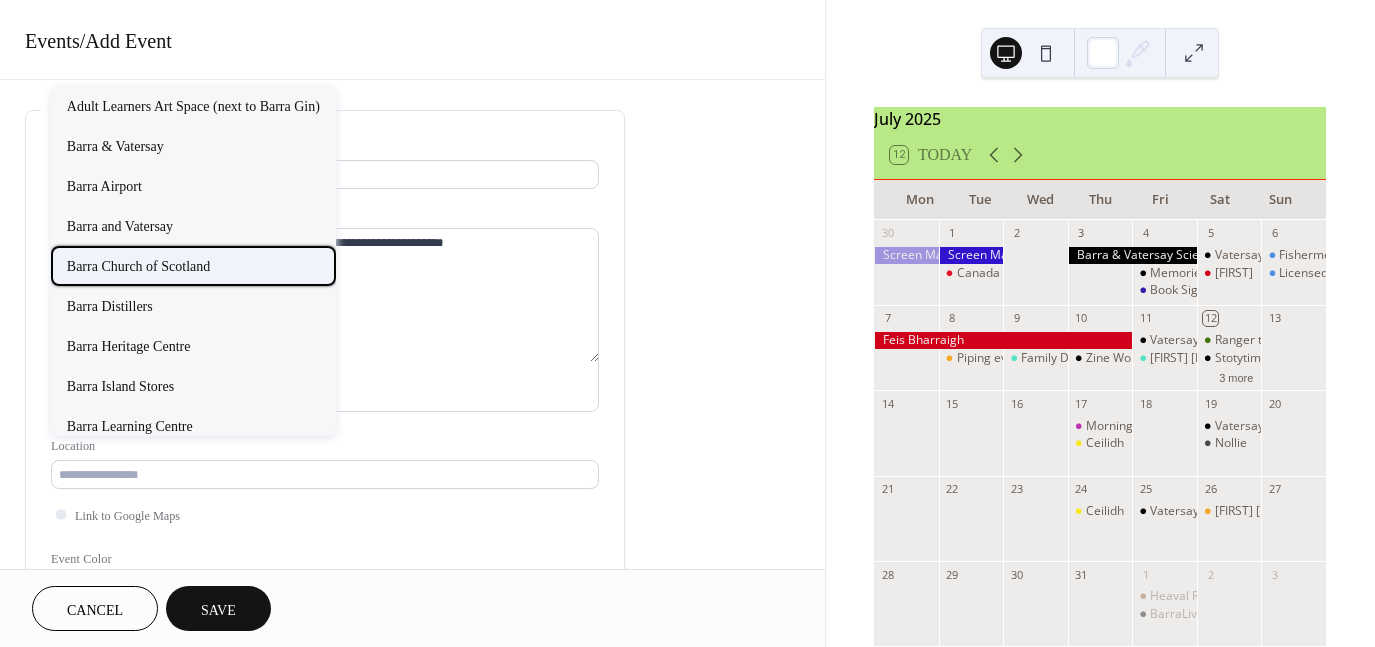 click on "Barra Church of Scotland" at bounding box center (193, 266) 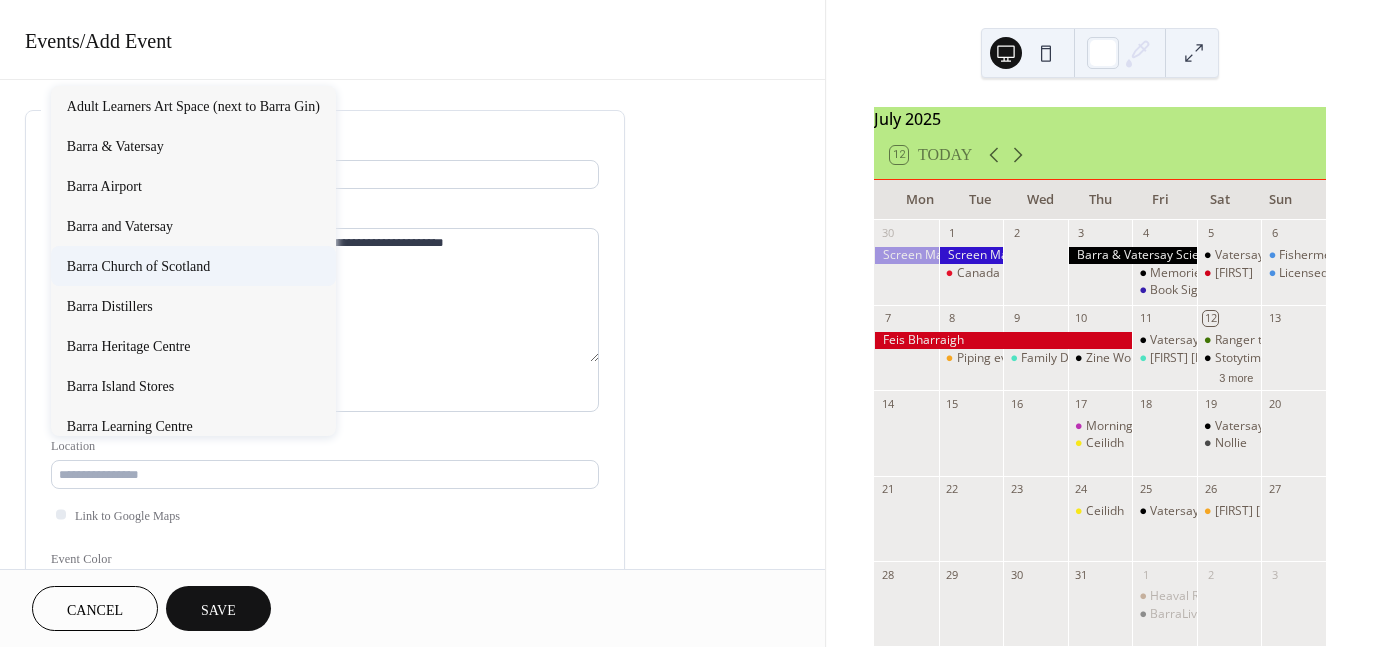 type on "**********" 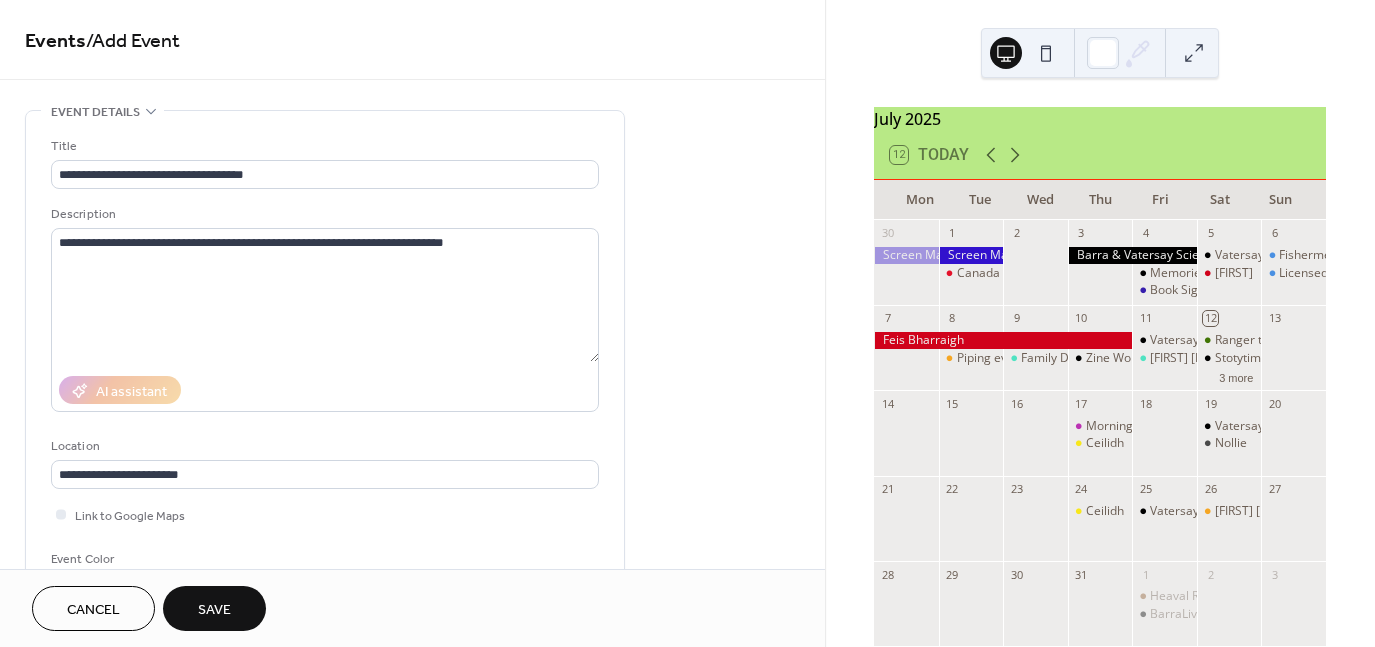 drag, startPoint x: 825, startPoint y: 95, endPoint x: 845, endPoint y: 255, distance: 161.24515 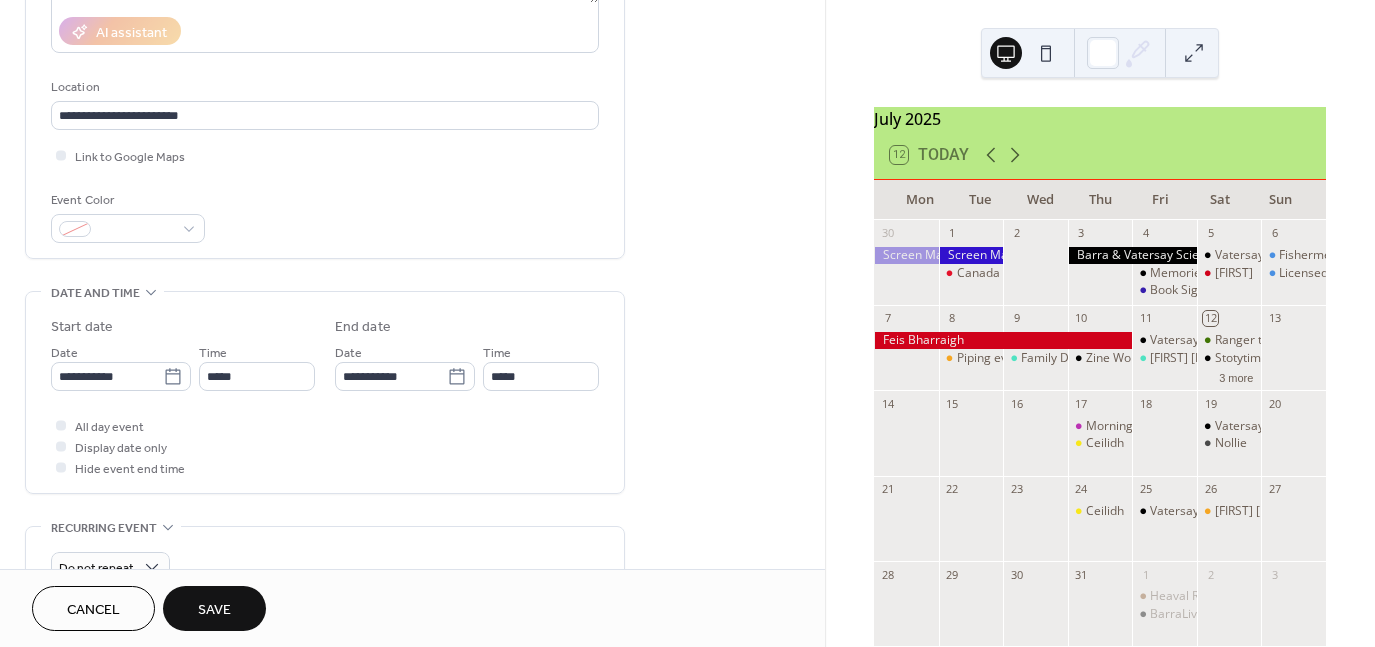scroll, scrollTop: 363, scrollLeft: 0, axis: vertical 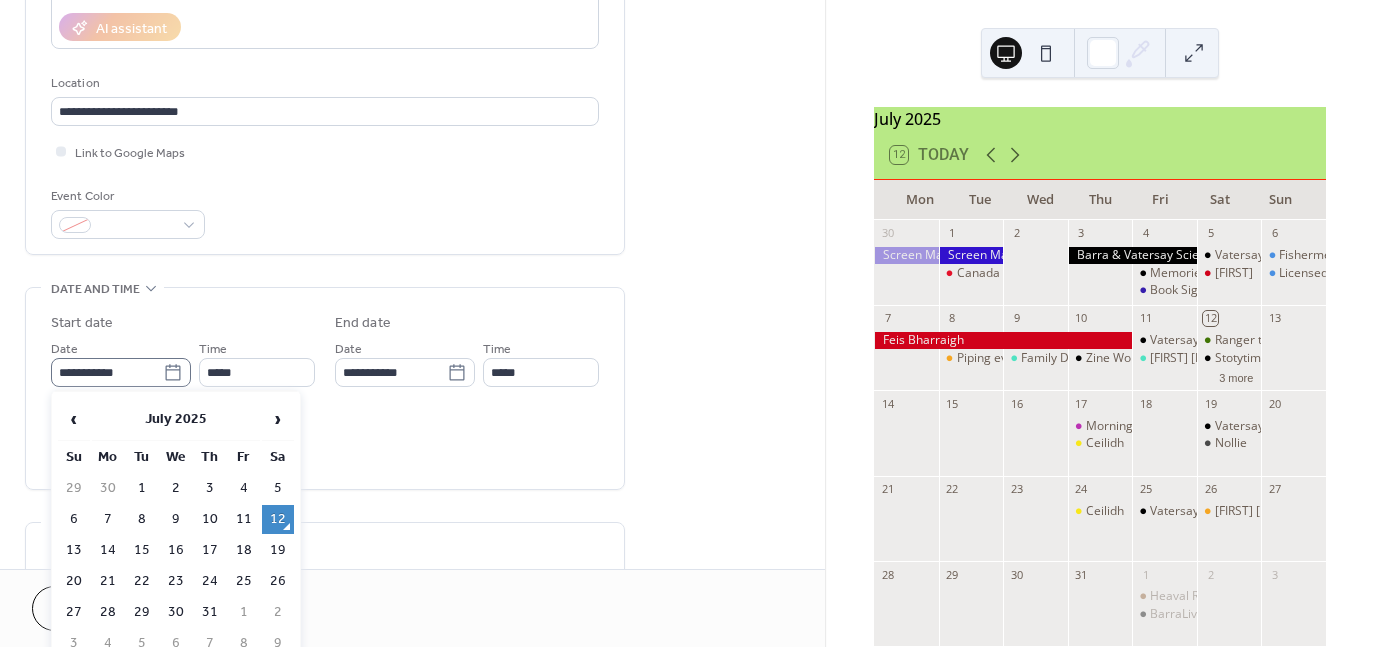 click 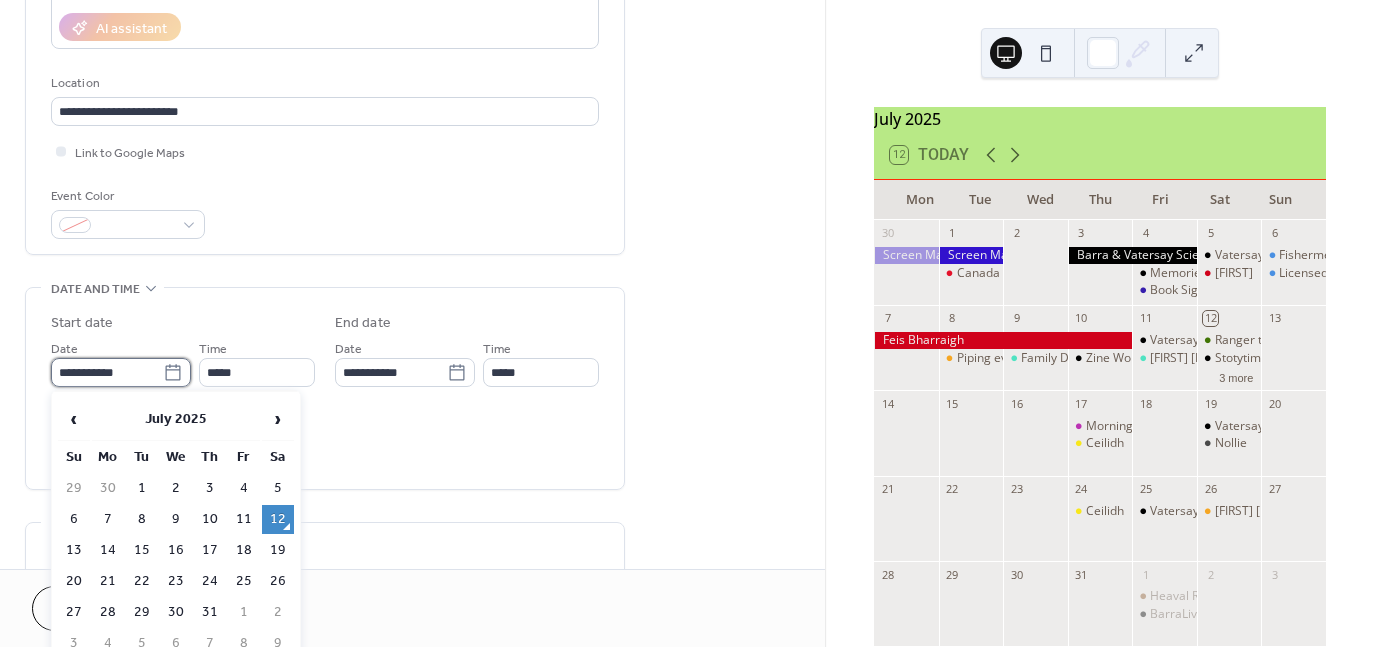 click on "**********" at bounding box center (107, 372) 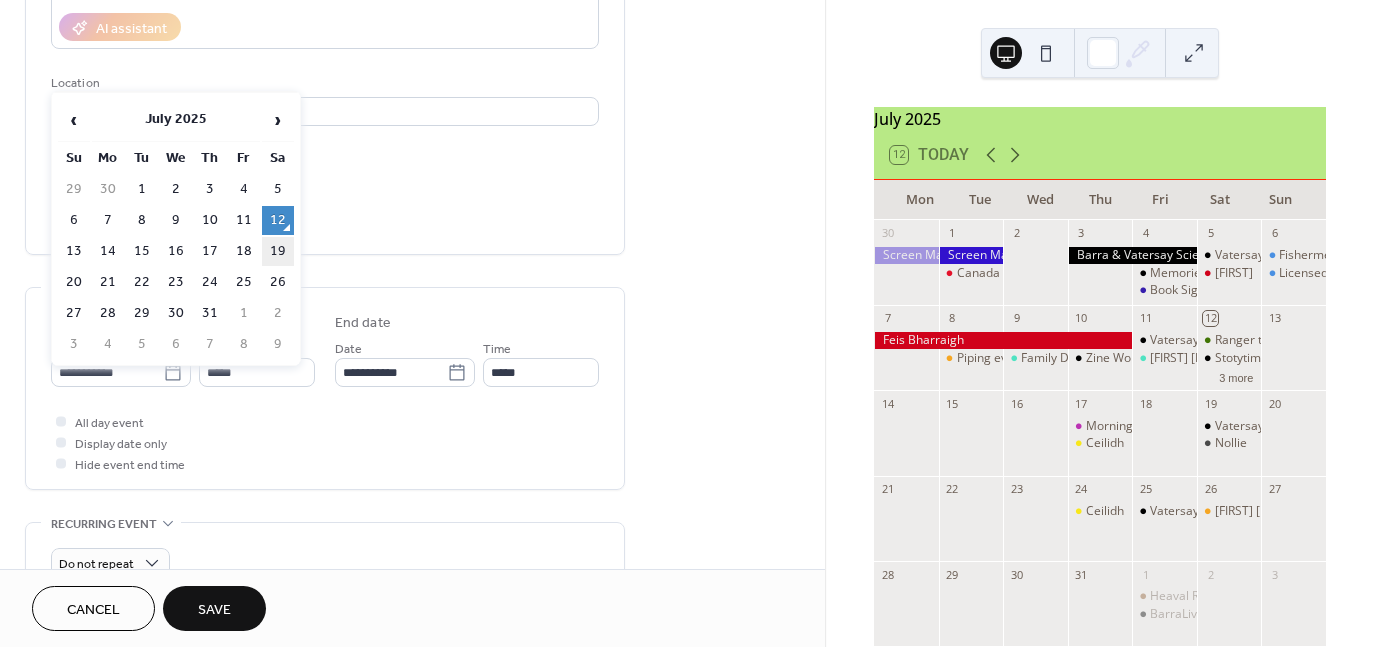 click on "19" at bounding box center [278, 251] 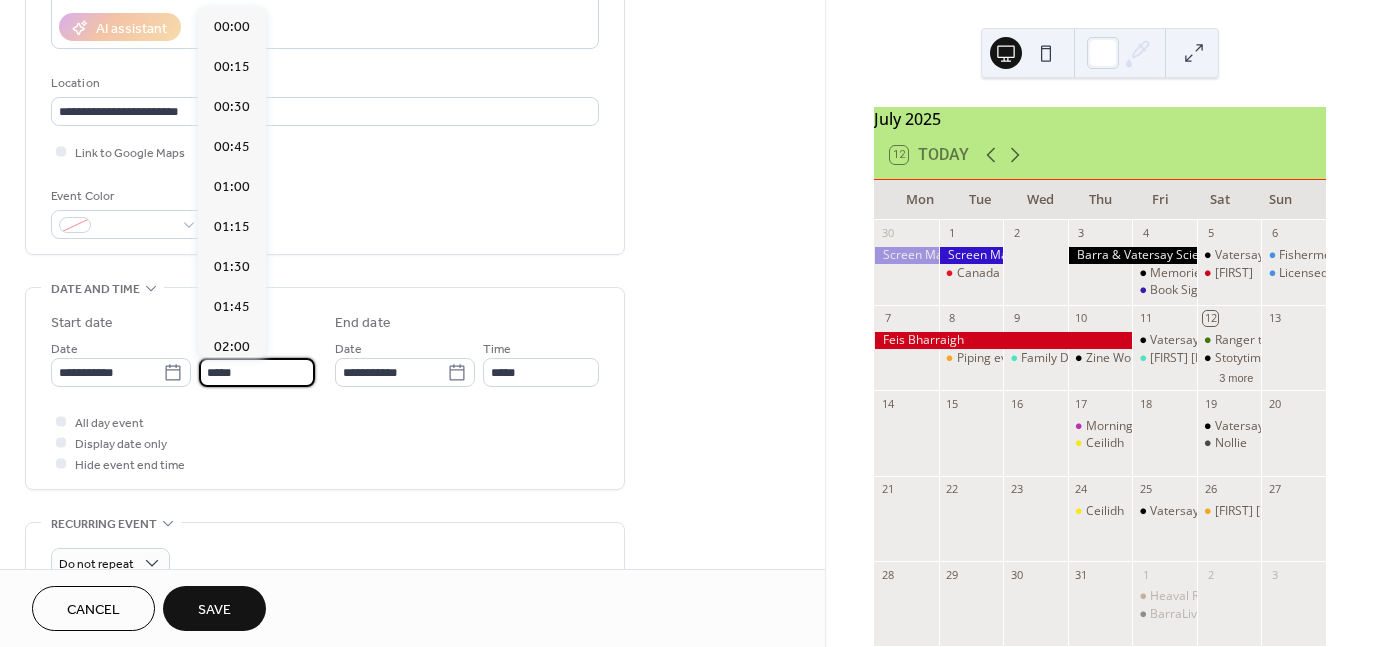scroll, scrollTop: 1929, scrollLeft: 0, axis: vertical 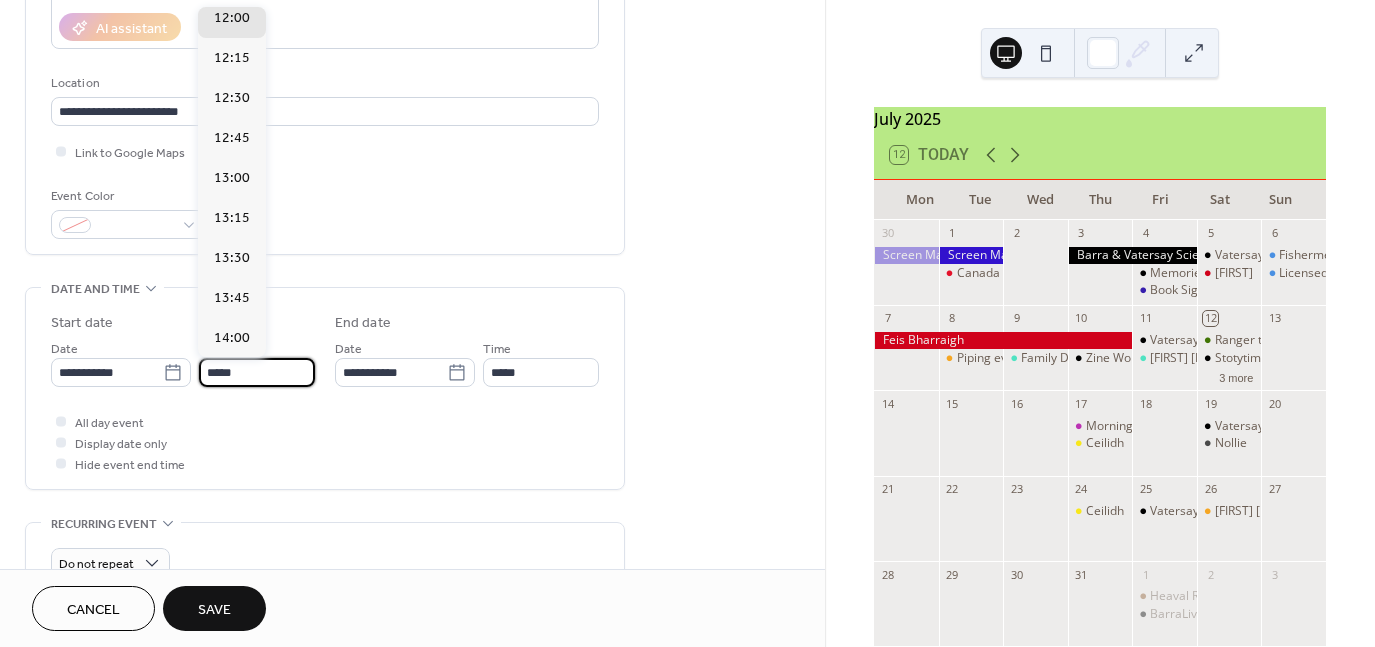 click on "*****" at bounding box center [257, 372] 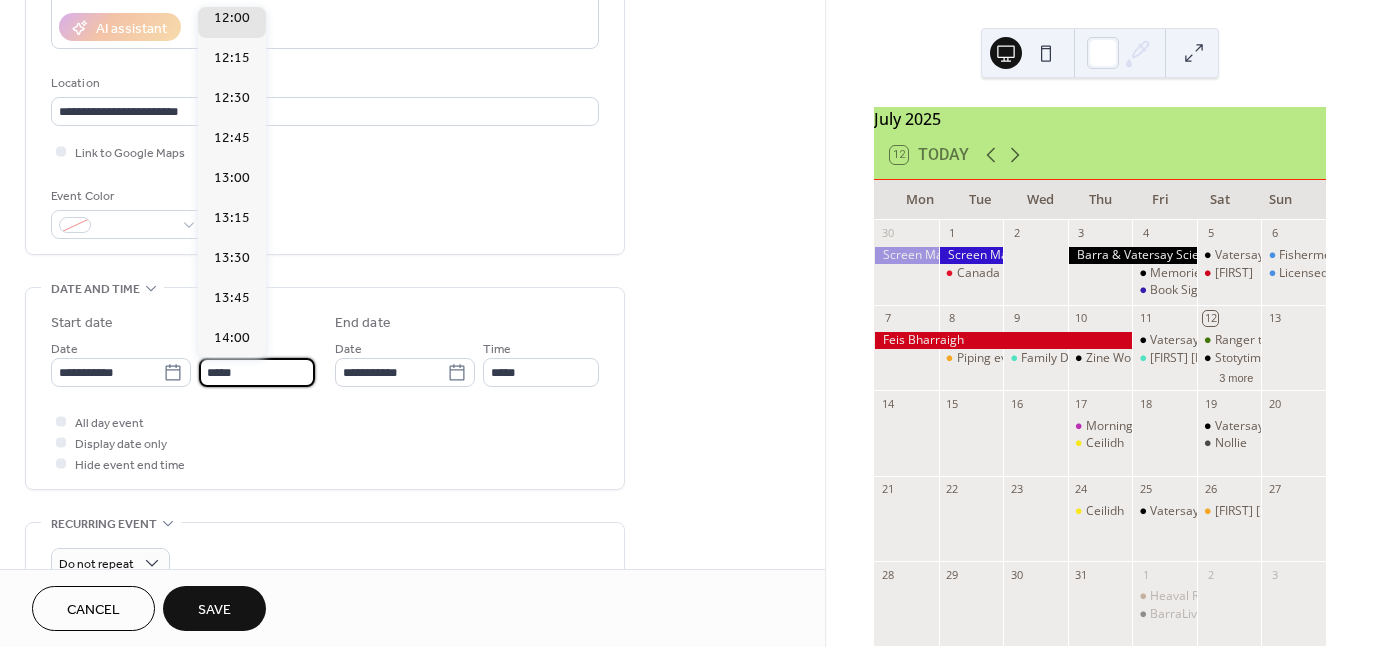 click on "*****" at bounding box center (257, 372) 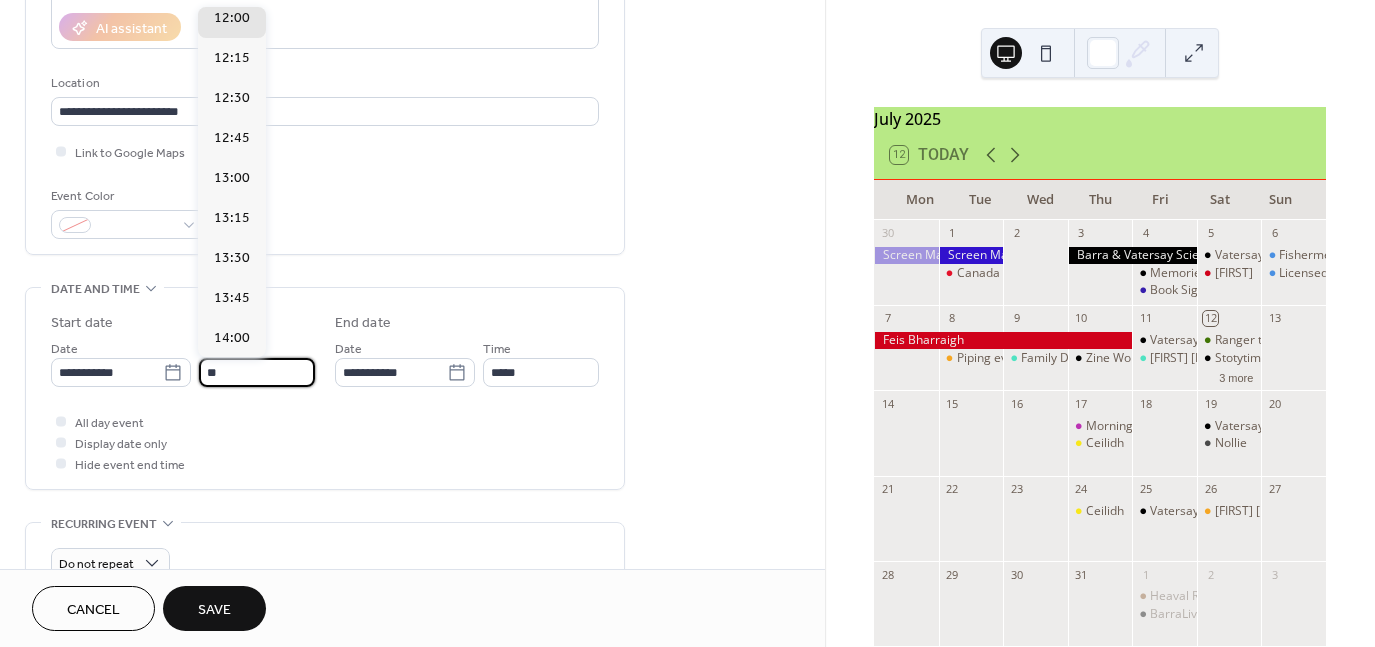 type on "*" 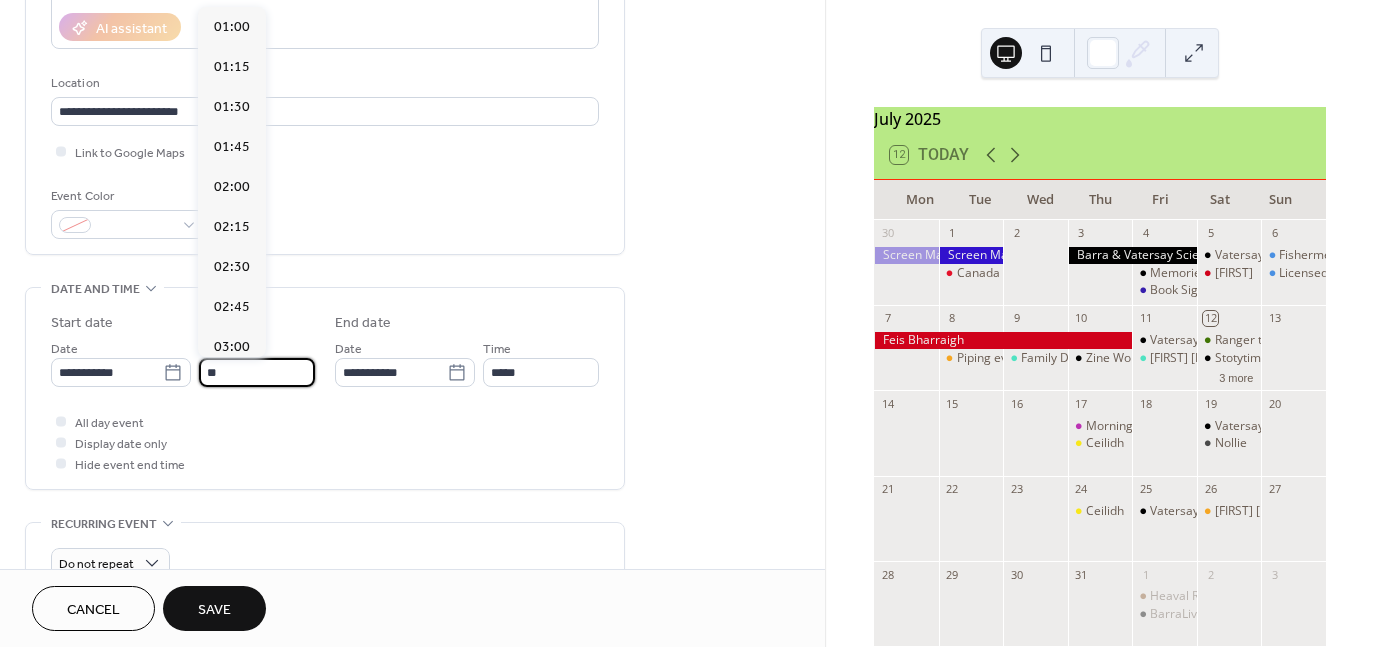 scroll, scrollTop: 1608, scrollLeft: 0, axis: vertical 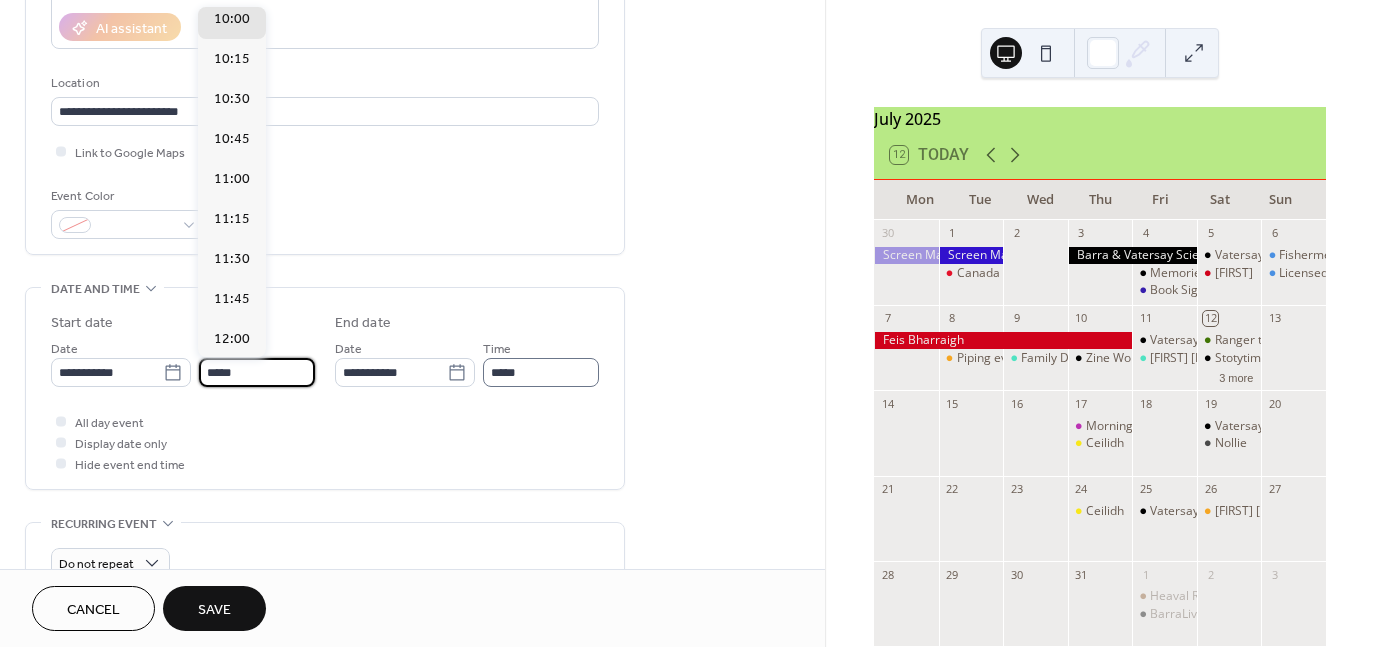 type on "*****" 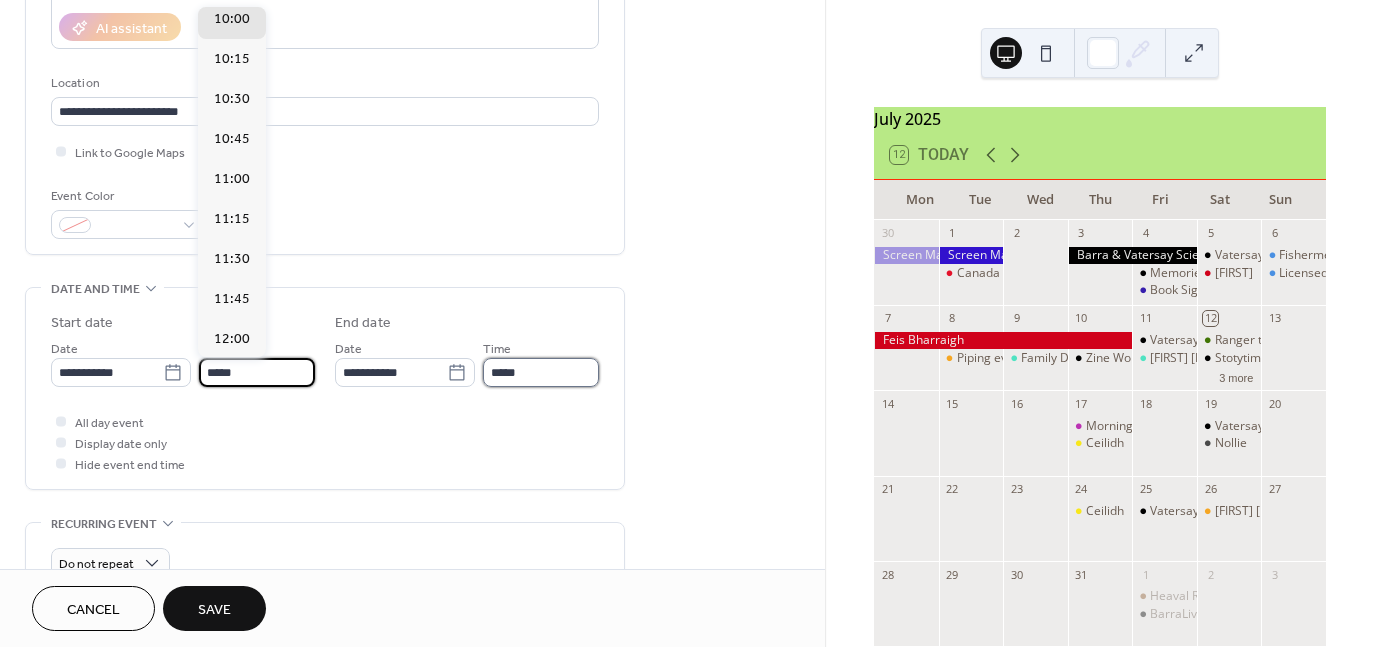 click on "*****" at bounding box center (541, 372) 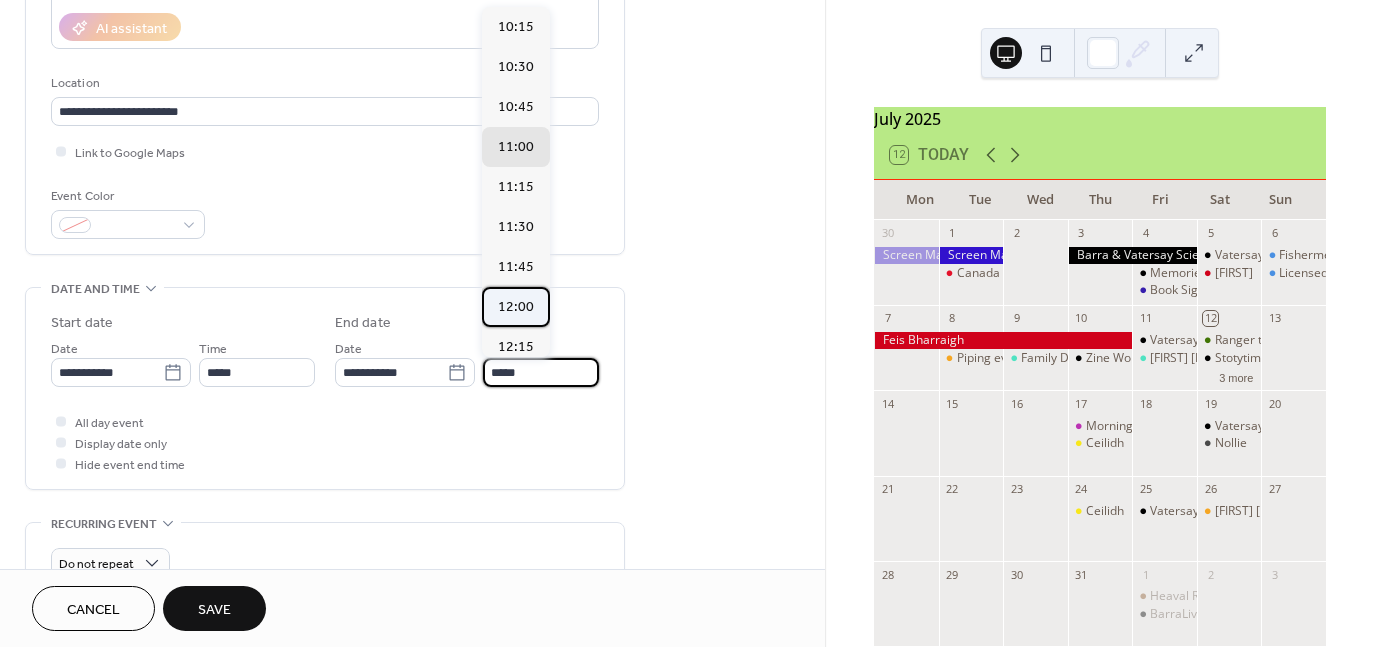 click on "12:00" at bounding box center (516, 307) 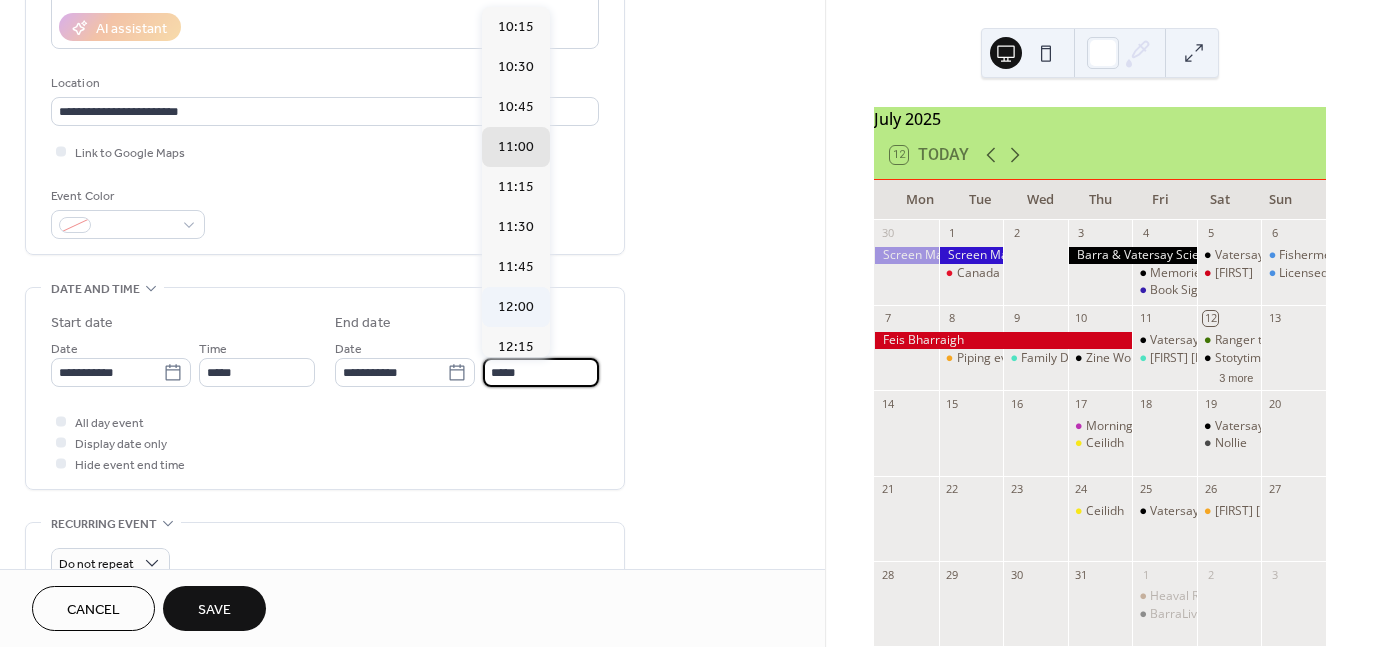 type on "*****" 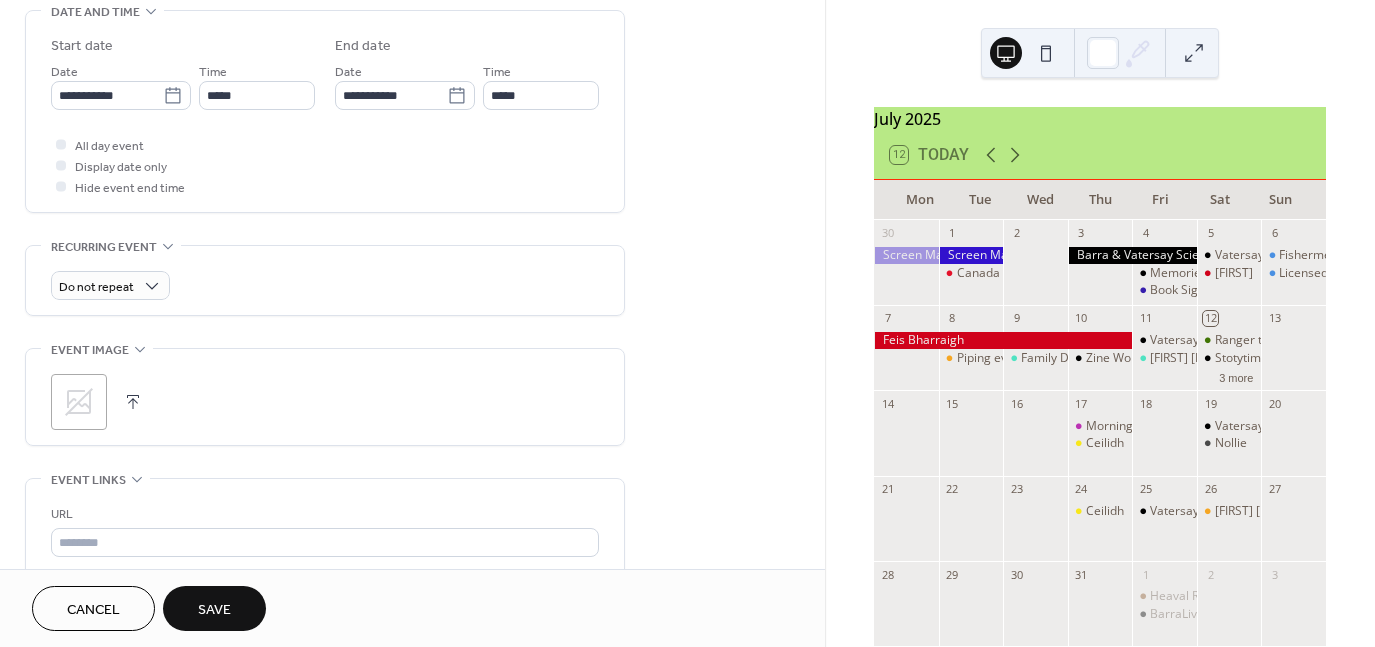 scroll, scrollTop: 643, scrollLeft: 0, axis: vertical 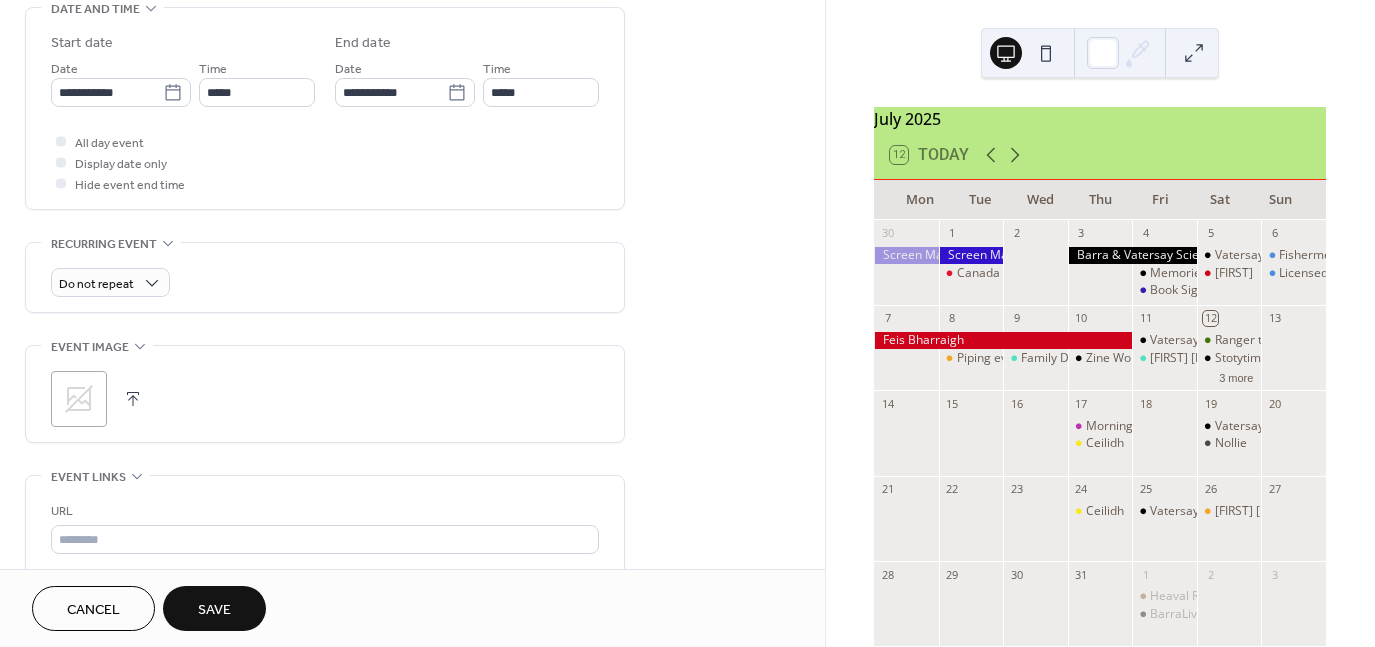 click at bounding box center [133, 399] 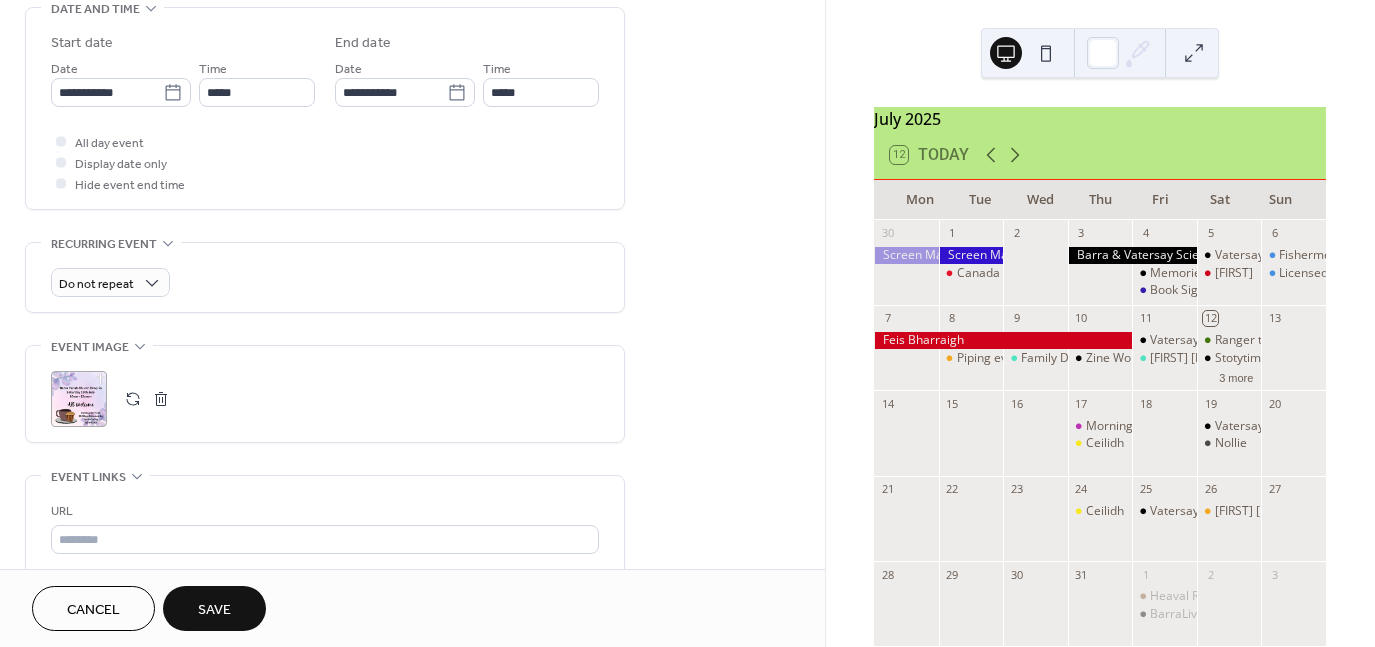 click on "Save" at bounding box center [214, 610] 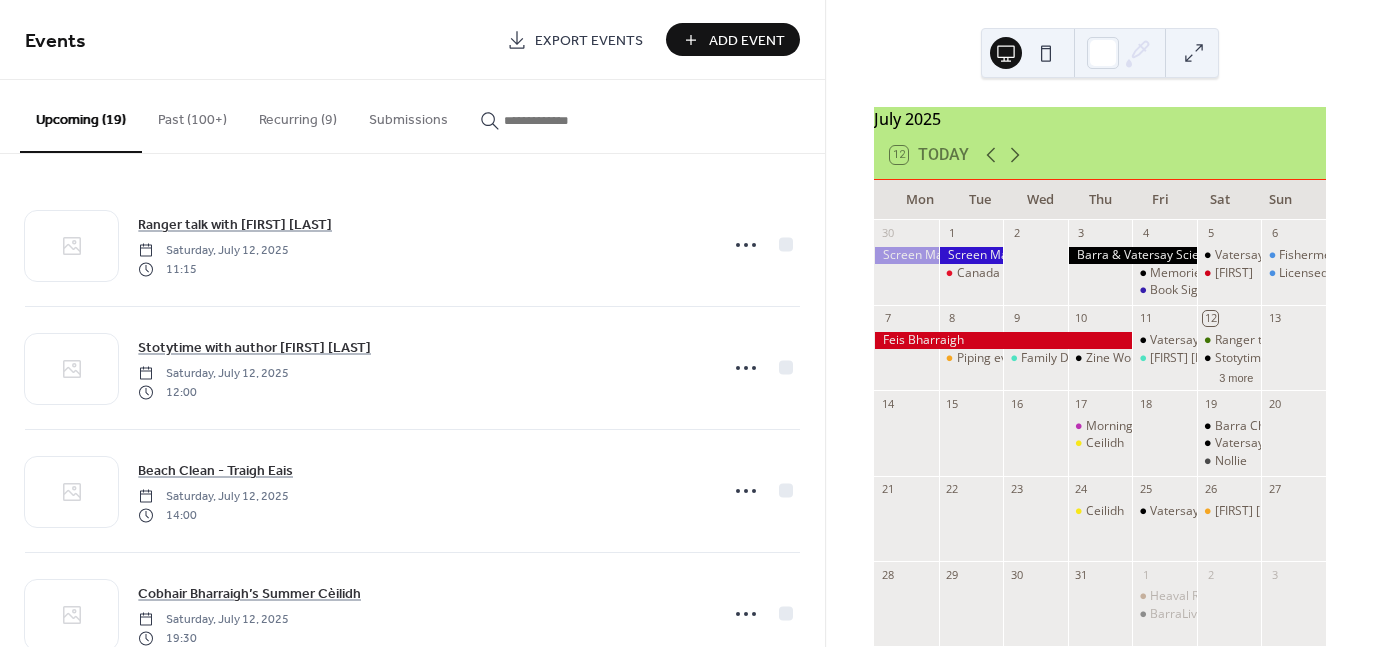 click on "Add Event" at bounding box center [747, 41] 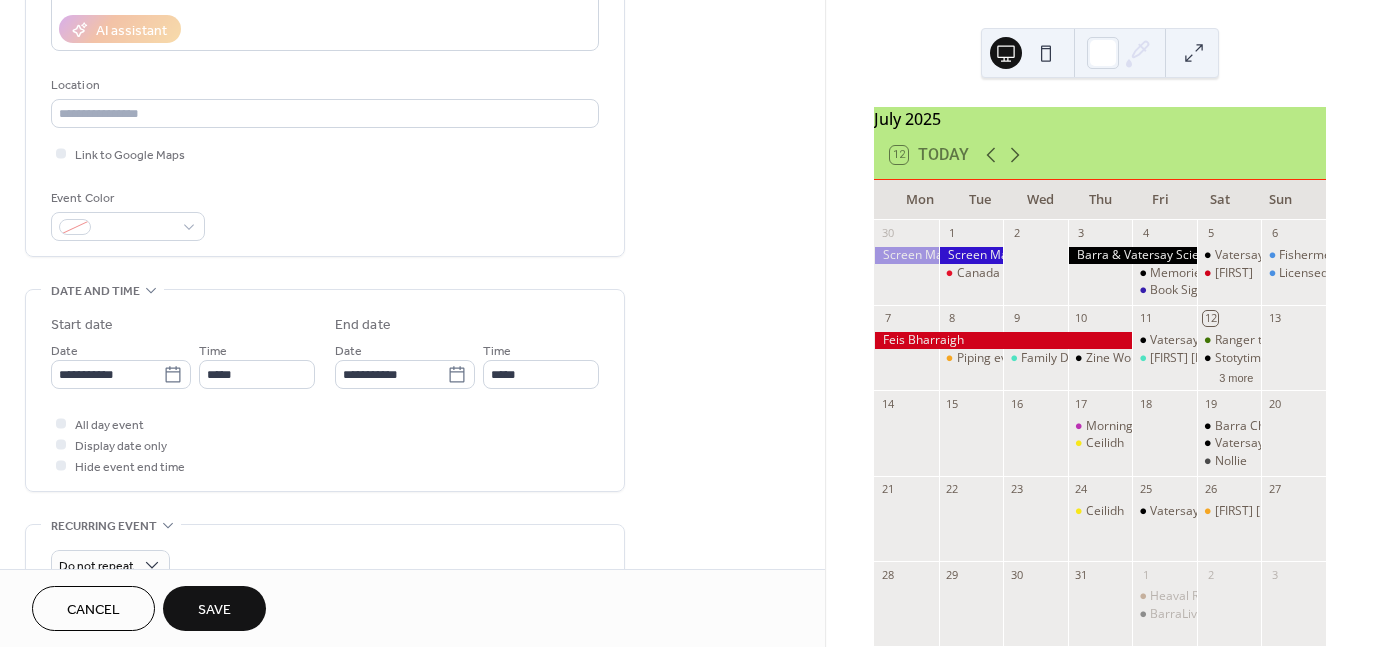 scroll, scrollTop: 363, scrollLeft: 0, axis: vertical 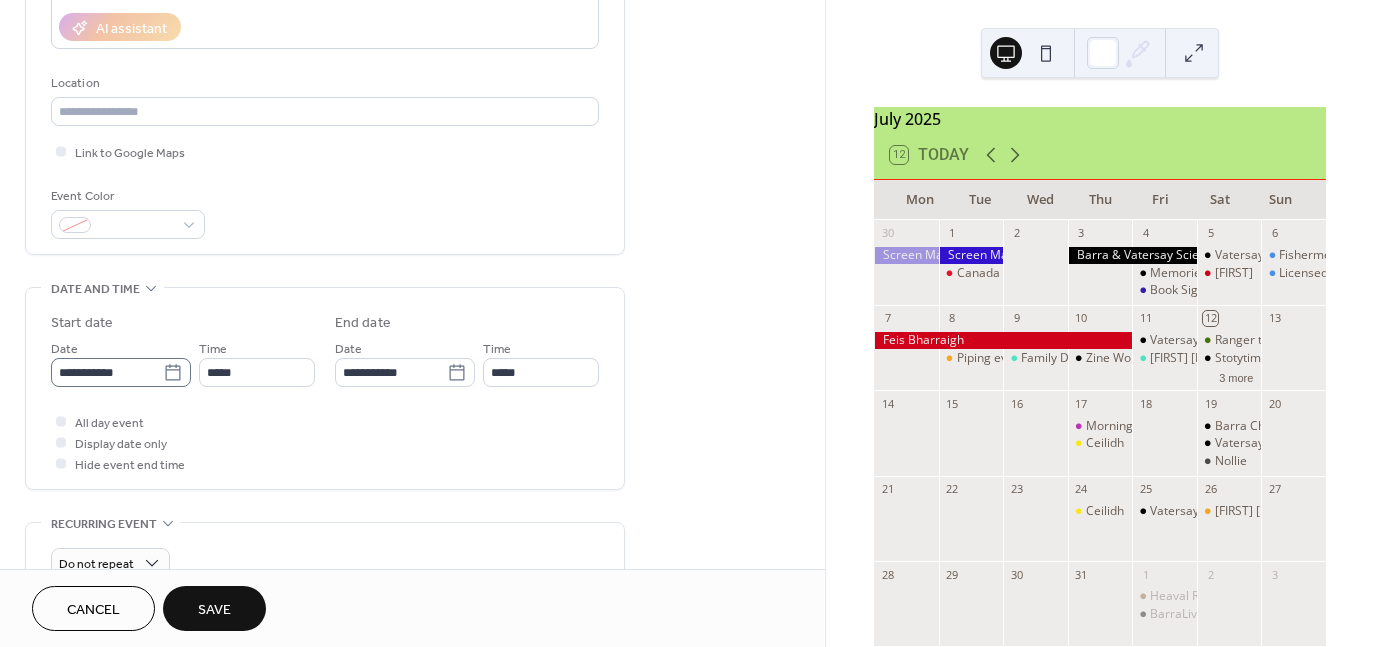 type on "**********" 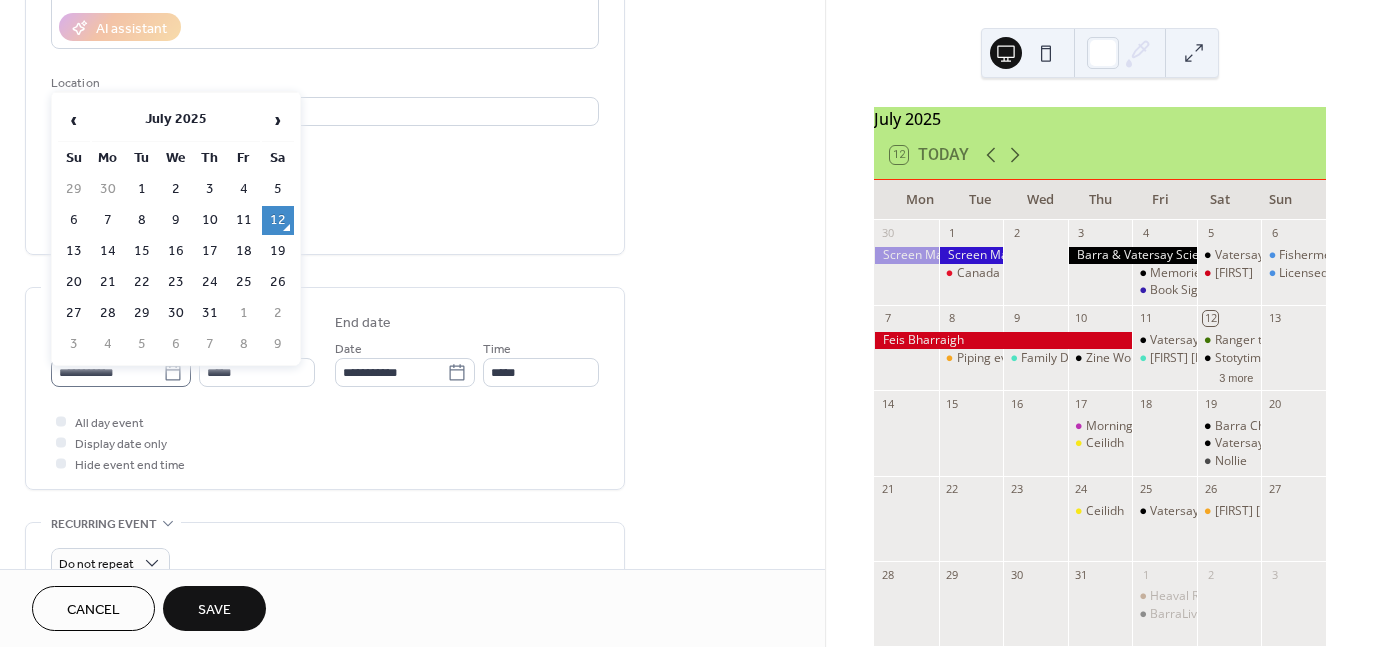 click 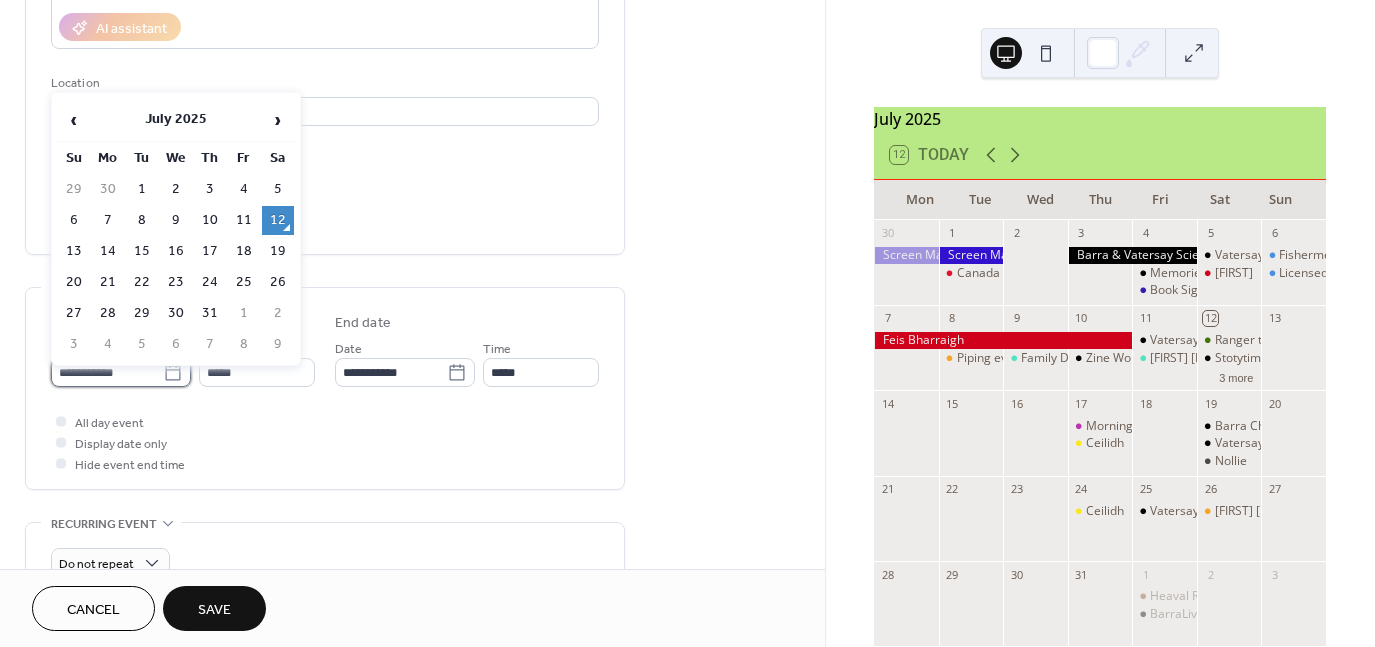 click on "**********" at bounding box center (107, 372) 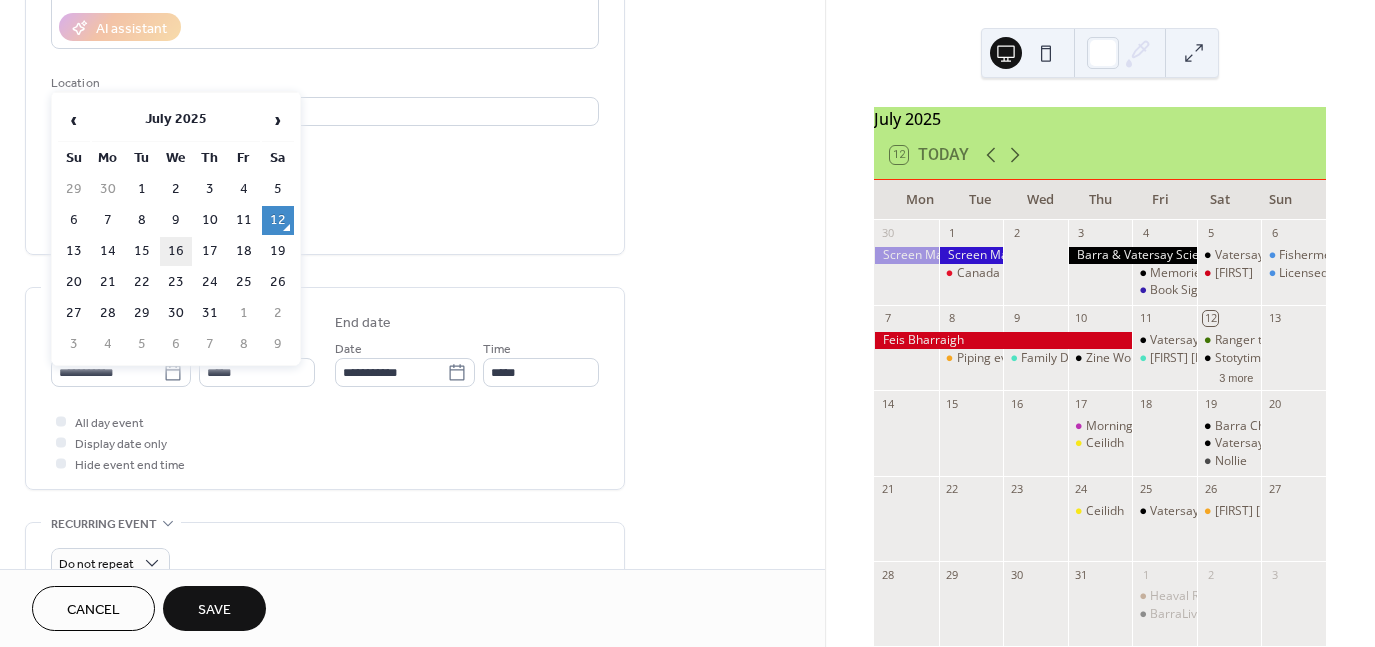 click on "16" at bounding box center (176, 251) 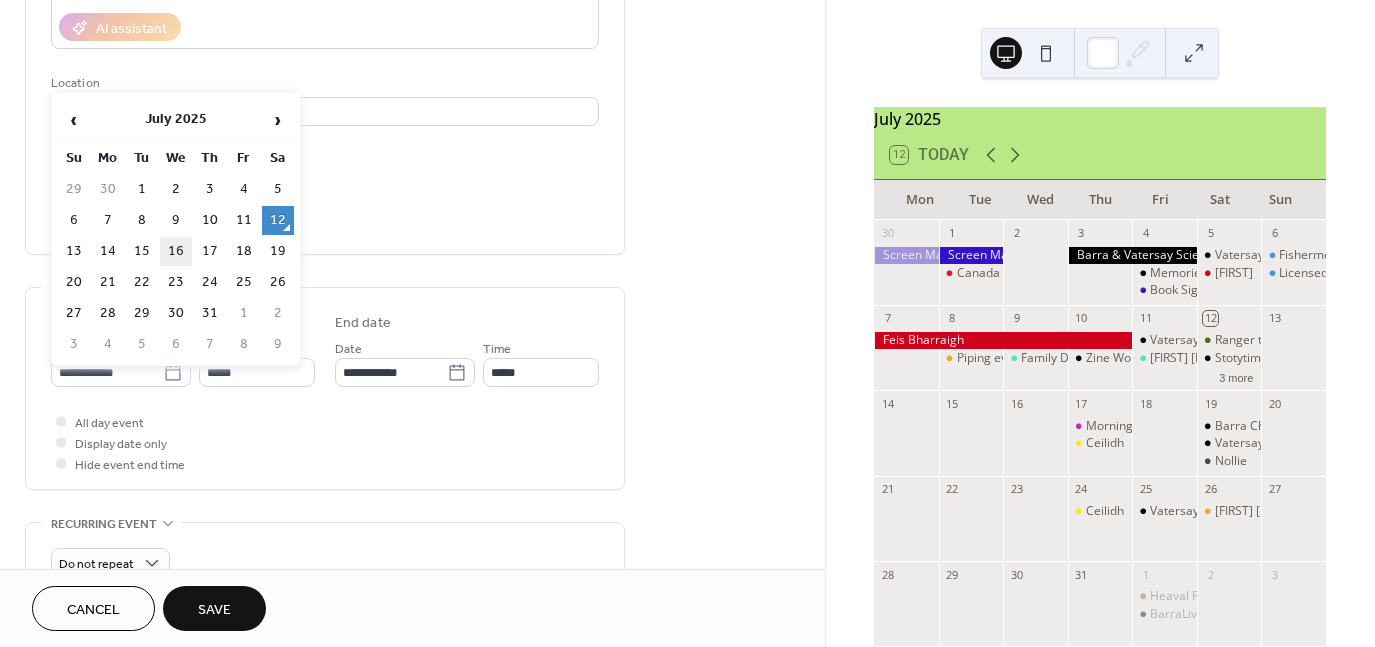 type on "**********" 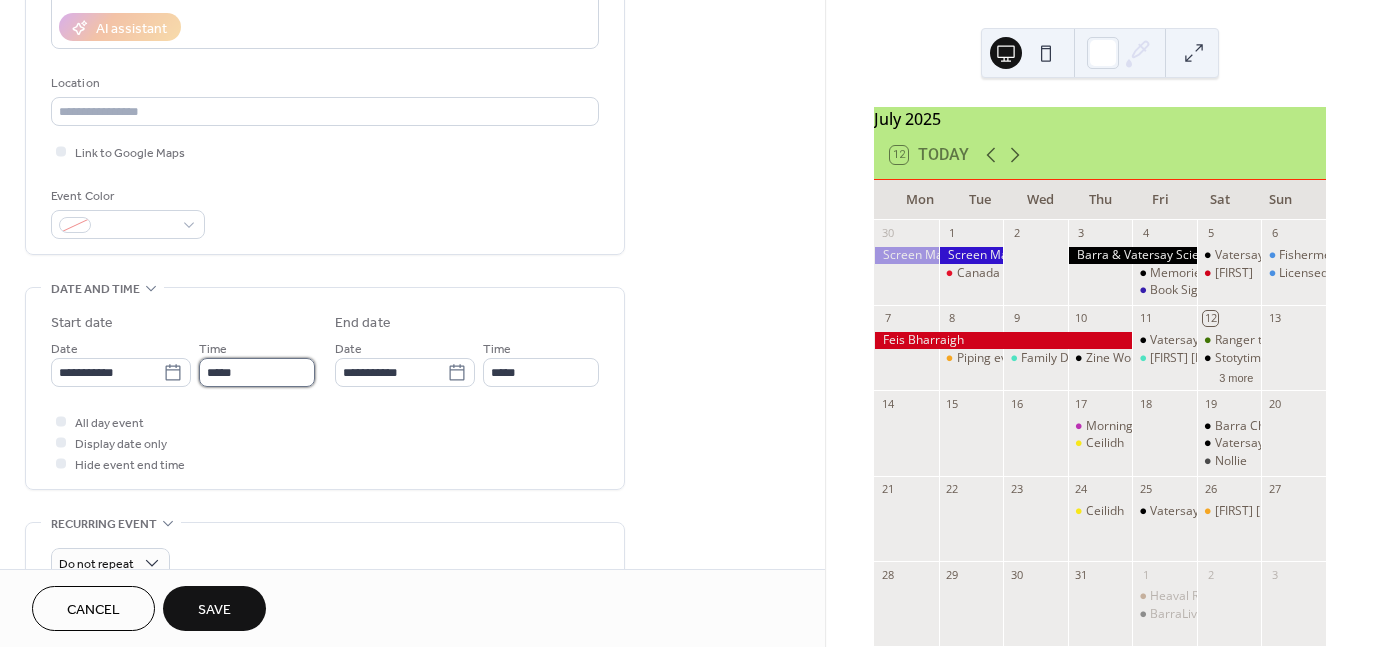 click on "*****" at bounding box center (257, 372) 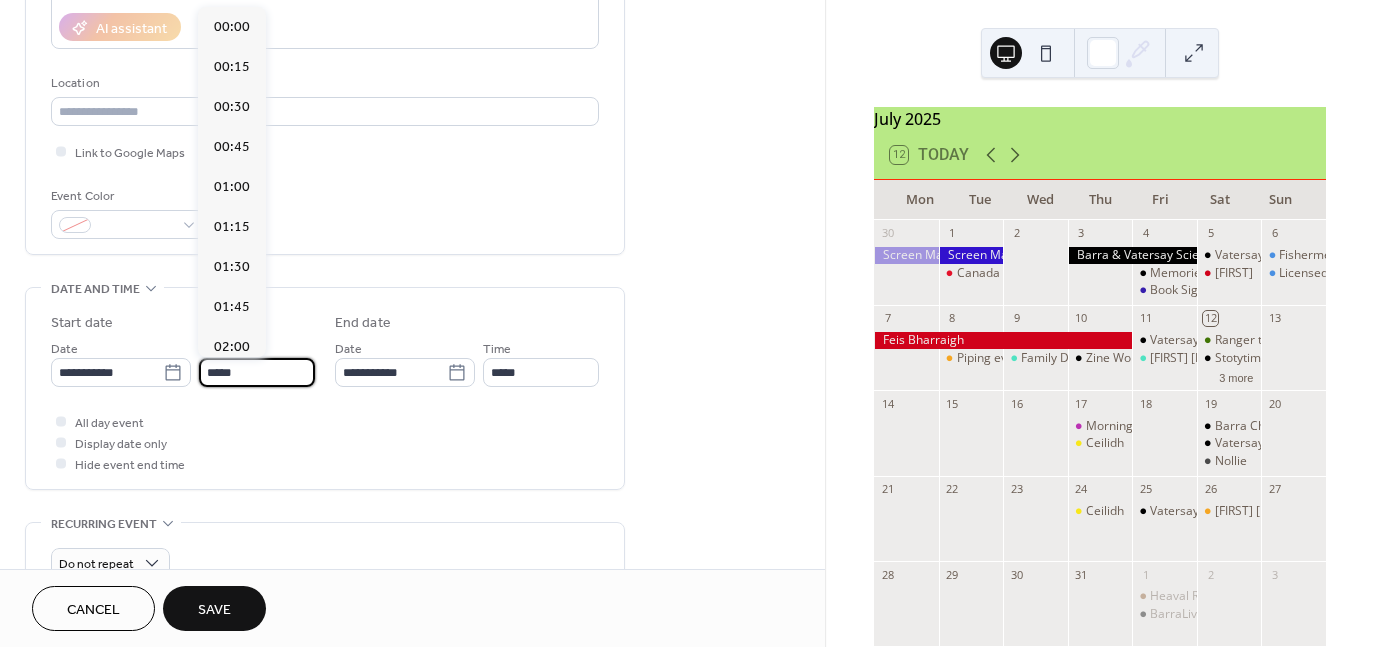 scroll, scrollTop: 1929, scrollLeft: 0, axis: vertical 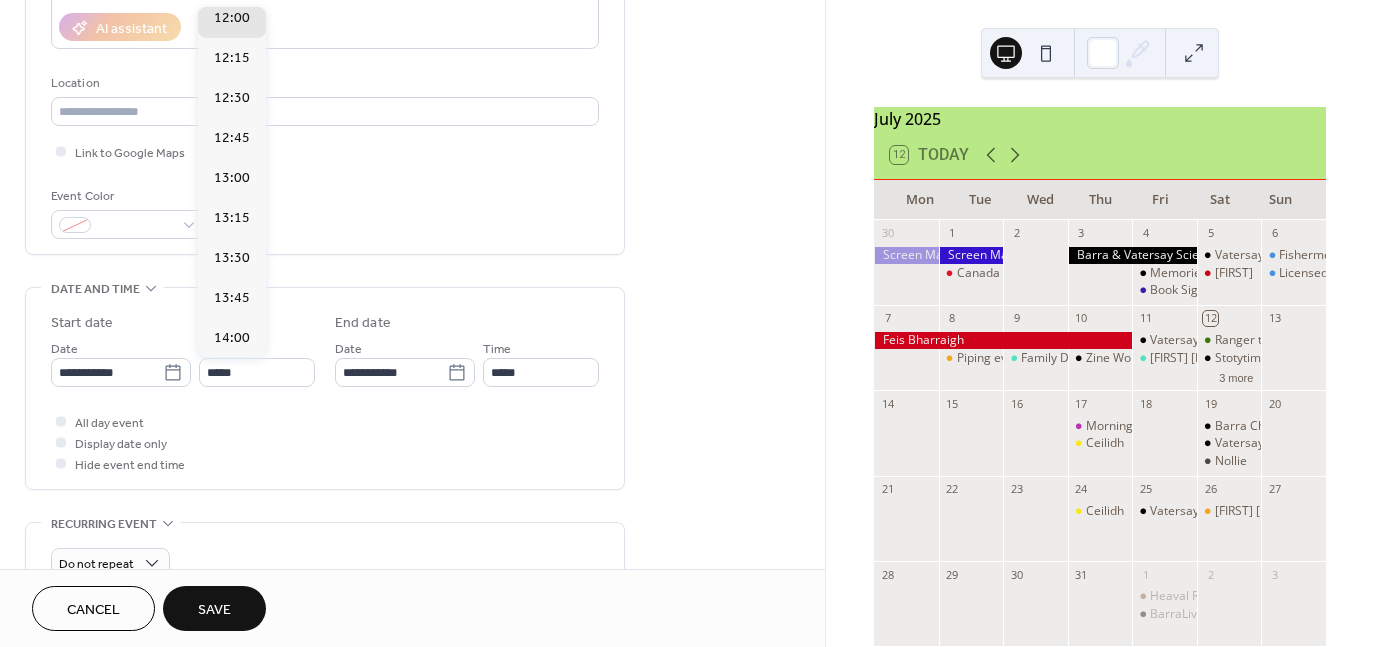 click on "00:00 00:15 00:30 00:45 01:00 01:15 01:30 01:45 02:00 02:15 02:30 02:45 03:00 03:15 03:30 03:45 04:00 04:15 04:30 04:45 05:00 05:15 05:30 05:45 06:00 06:15 06:30 06:45 07:00 07:15 07:30 07:45 08:00 08:15 08:30 08:45 09:00 09:15 09:30 09:45 10:00 10:15 10:30 10:45 11:00 11:15 11:30 11:45 12:00 12:15 12:30 12:45 13:00 13:15 13:30 13:45 14:00 14:15 14:30 14:45 15:00 15:15 15:30 15:45 16:00 16:15 16:30 16:45 17:00 17:15 17:30 17:45 18:00 18:15 18:30 18:45 19:00 19:15 19:30 19:45 20:00 20:15 20:30 20:45 21:00 21:15 21:30 21:45 22:00 22:15 22:30 22:45 23:00 23:15 23:30 23:45" at bounding box center (232, 182) 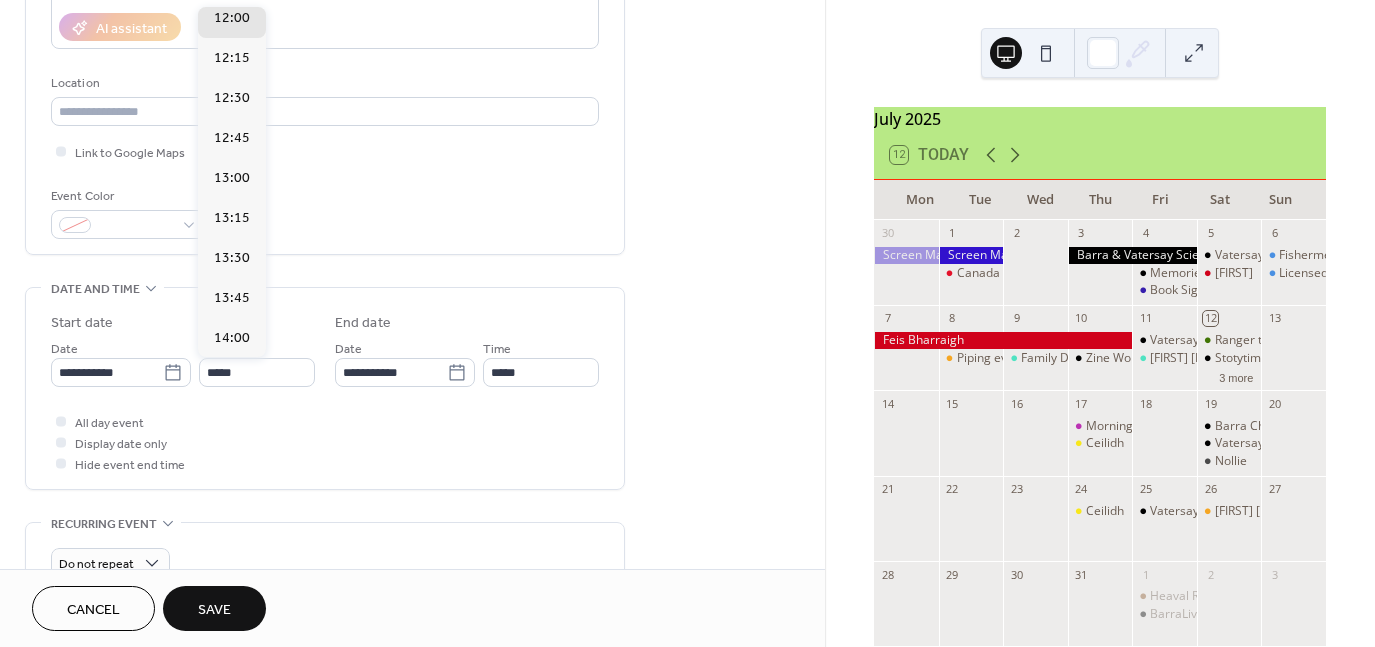 click on "00:00 00:15 00:30 00:45 01:00 01:15 01:30 01:45 02:00 02:15 02:30 02:45 03:00 03:15 03:30 03:45 04:00 04:15 04:30 04:45 05:00 05:15 05:30 05:45 06:00 06:15 06:30 06:45 07:00 07:15 07:30 07:45 08:00 08:15 08:30 08:45 09:00 09:15 09:30 09:45 10:00 10:15 10:30 10:45 11:00 11:15 11:30 11:45 12:00 12:15 12:30 12:45 13:00 13:15 13:30 13:45 14:00 14:15 14:30 14:45 15:00 15:15 15:30 15:45 16:00 16:15 16:30 16:45 17:00 17:15 17:30 17:45 18:00 18:15 18:30 18:45 19:00 19:15 19:30 19:45 20:00 20:15 20:30 20:45 21:00 21:15 21:30 21:45 22:00 22:15 22:30 22:45 23:00 23:15 23:30 23:45" at bounding box center (232, 182) 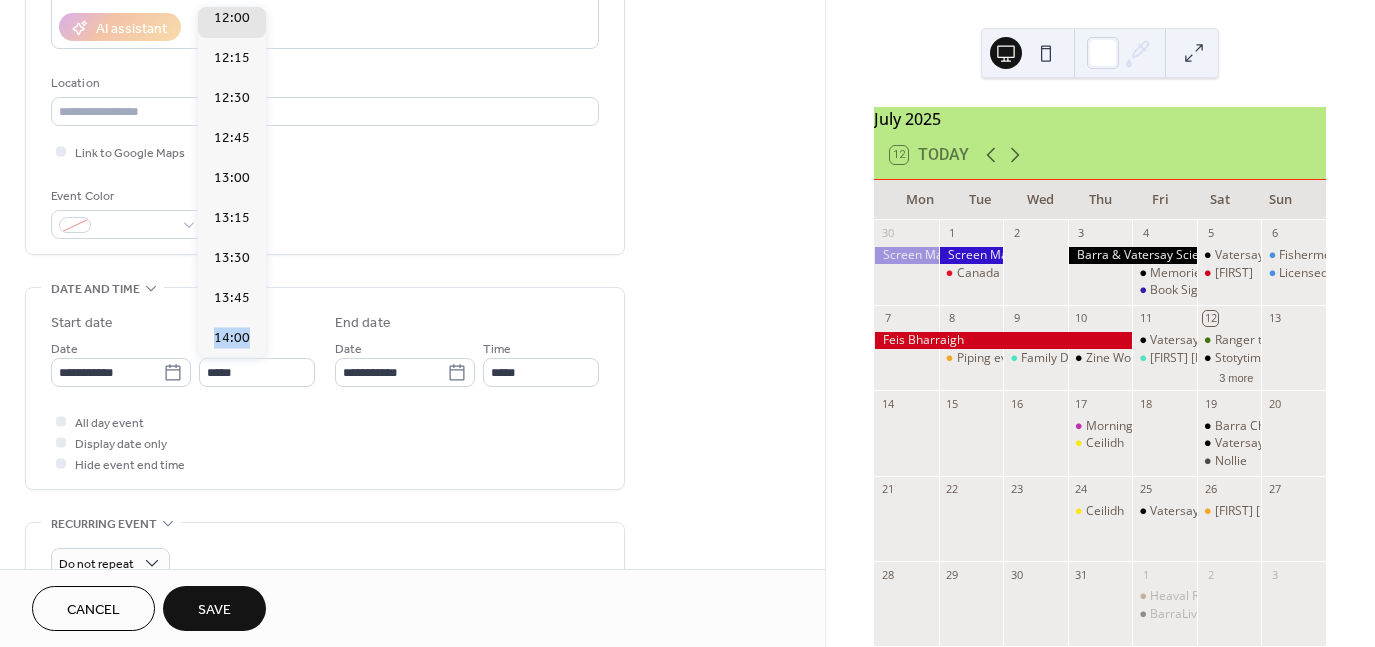 click on "00:00 00:15 00:30 00:45 01:00 01:15 01:30 01:45 02:00 02:15 02:30 02:45 03:00 03:15 03:30 03:45 04:00 04:15 04:30 04:45 05:00 05:15 05:30 05:45 06:00 06:15 06:30 06:45 07:00 07:15 07:30 07:45 08:00 08:15 08:30 08:45 09:00 09:15 09:30 09:45 10:00 10:15 10:30 10:45 11:00 11:15 11:30 11:45 12:00 12:15 12:30 12:45 13:00 13:15 13:30 13:45 14:00 14:15 14:30 14:45 15:00 15:15 15:30 15:45 16:00 16:15 16:30 16:45 17:00 17:15 17:30 17:45 18:00 18:15 18:30 18:45 19:00 19:15 19:30 19:45 20:00 20:15 20:30 20:45 21:00 21:15 21:30 21:45 22:00 22:15 22:30 22:45 23:00 23:15 23:30 23:45" at bounding box center (232, 182) 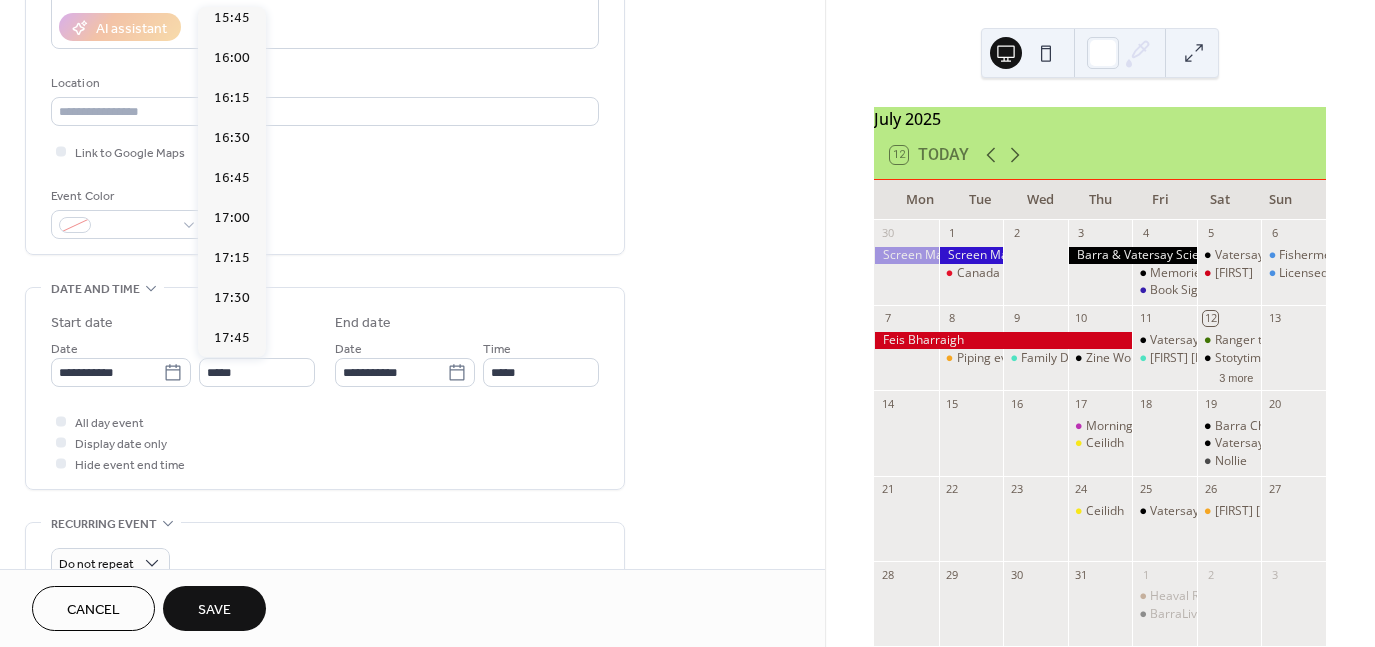 scroll, scrollTop: 2543, scrollLeft: 0, axis: vertical 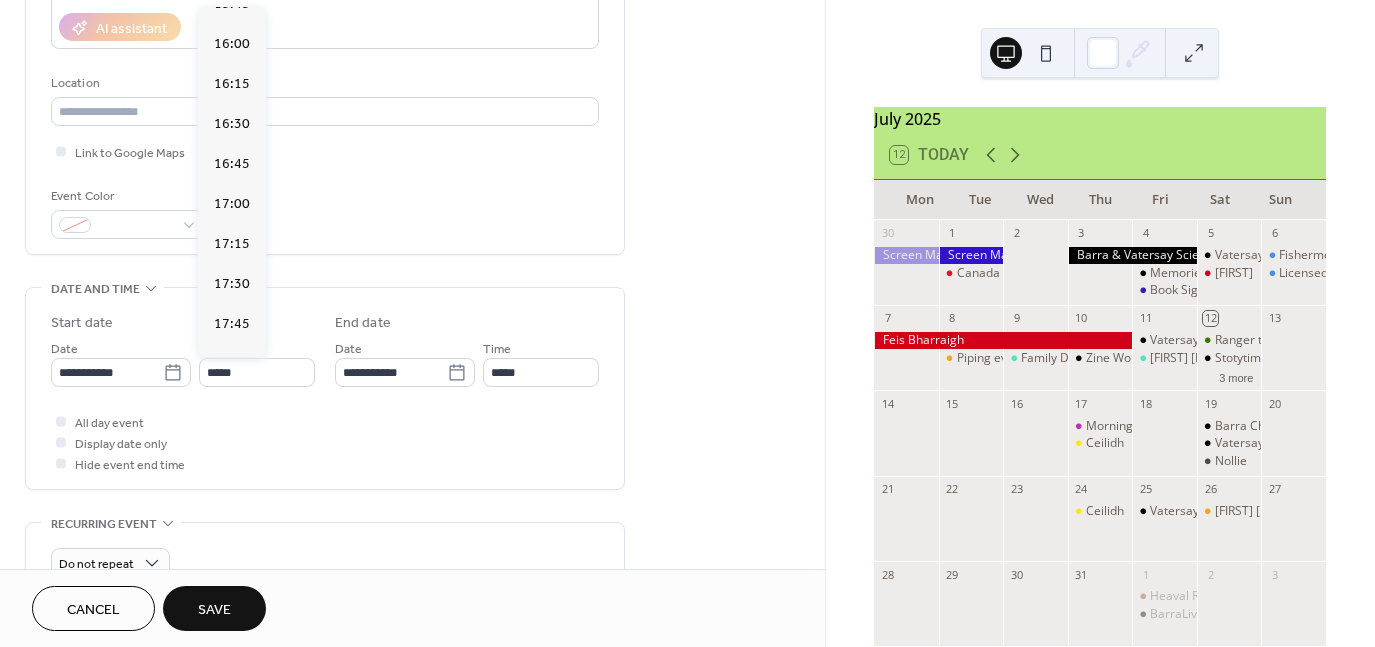 click on "00:00 00:15 00:30 00:45 01:00 01:15 01:30 01:45 02:00 02:15 02:30 02:45 03:00 03:15 03:30 03:45 04:00 04:15 04:30 04:45 05:00 05:15 05:30 05:45 06:00 06:15 06:30 06:45 07:00 07:15 07:30 07:45 08:00 08:15 08:30 08:45 09:00 09:15 09:30 09:45 10:00 10:15 10:30 10:45 11:00 11:15 11:30 11:45 12:00 12:15 12:30 12:45 13:00 13:15 13:30 13:45 14:00 14:15 14:30 14:45 15:00 15:15 15:30 15:45 16:00 16:15 16:30 16:45 17:00 17:15 17:30 17:45 18:00 18:15 18:30 18:45 19:00 19:15 19:30 19:45 20:00 20:15 20:30 20:45 21:00 21:15 21:30 21:45 22:00 22:15 22:30 22:45 23:00 23:15 23:30 23:45" at bounding box center [232, 182] 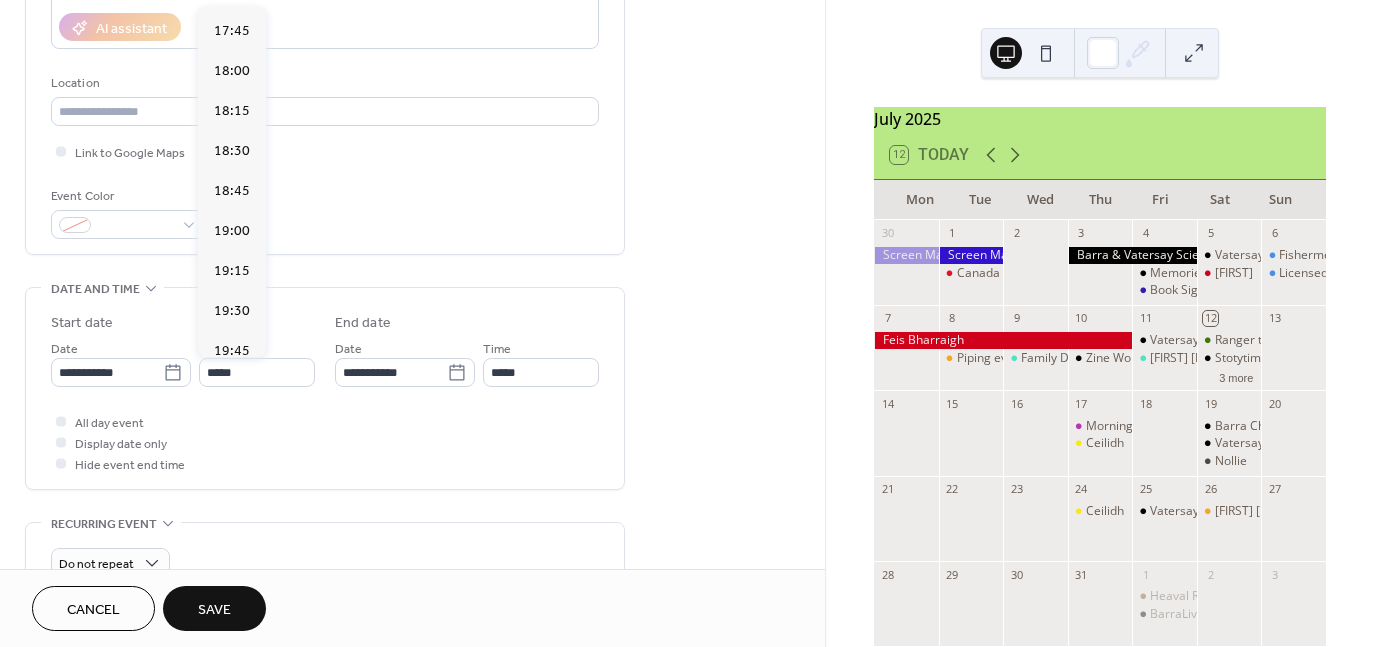 scroll, scrollTop: 2849, scrollLeft: 0, axis: vertical 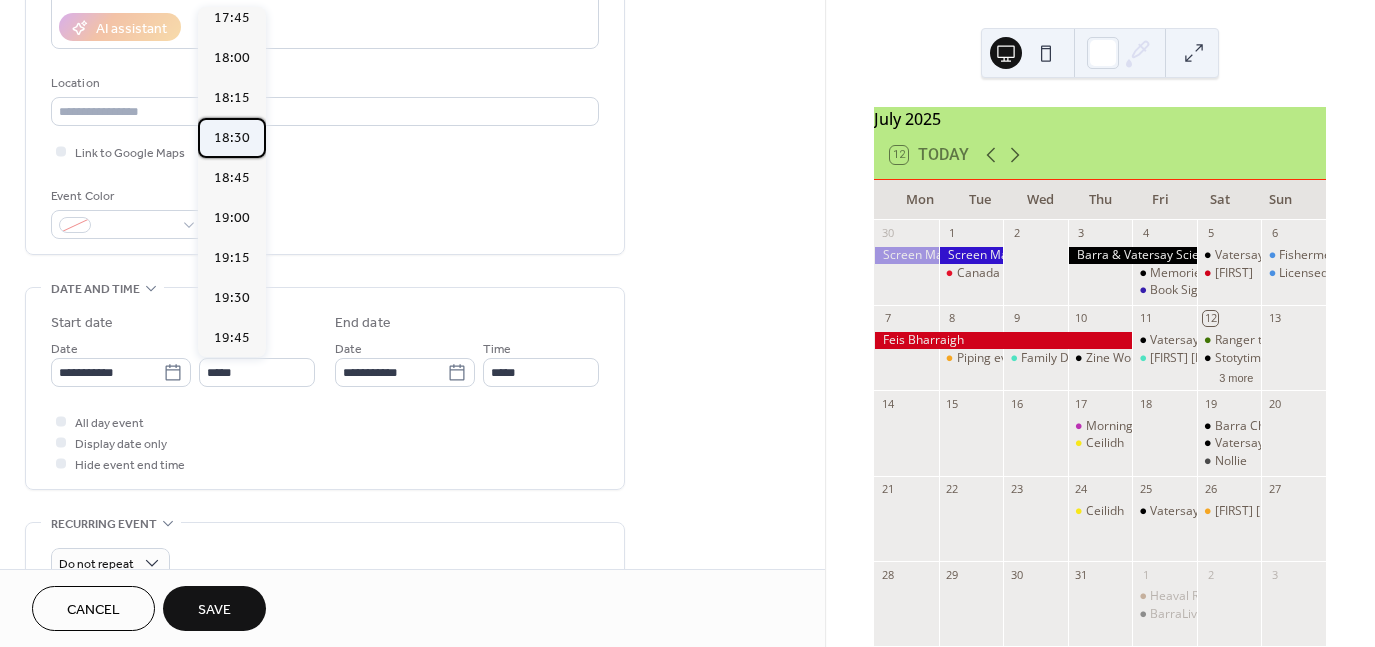 click on "18:30" at bounding box center (232, 138) 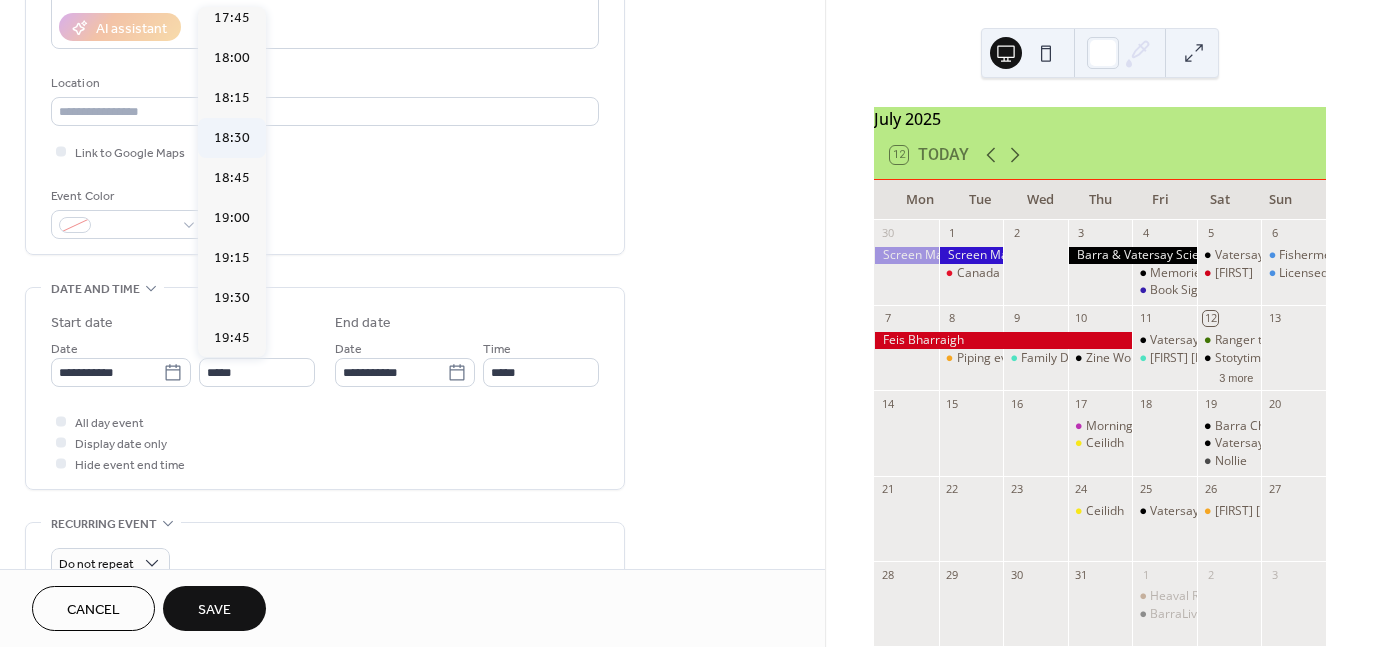 type on "*****" 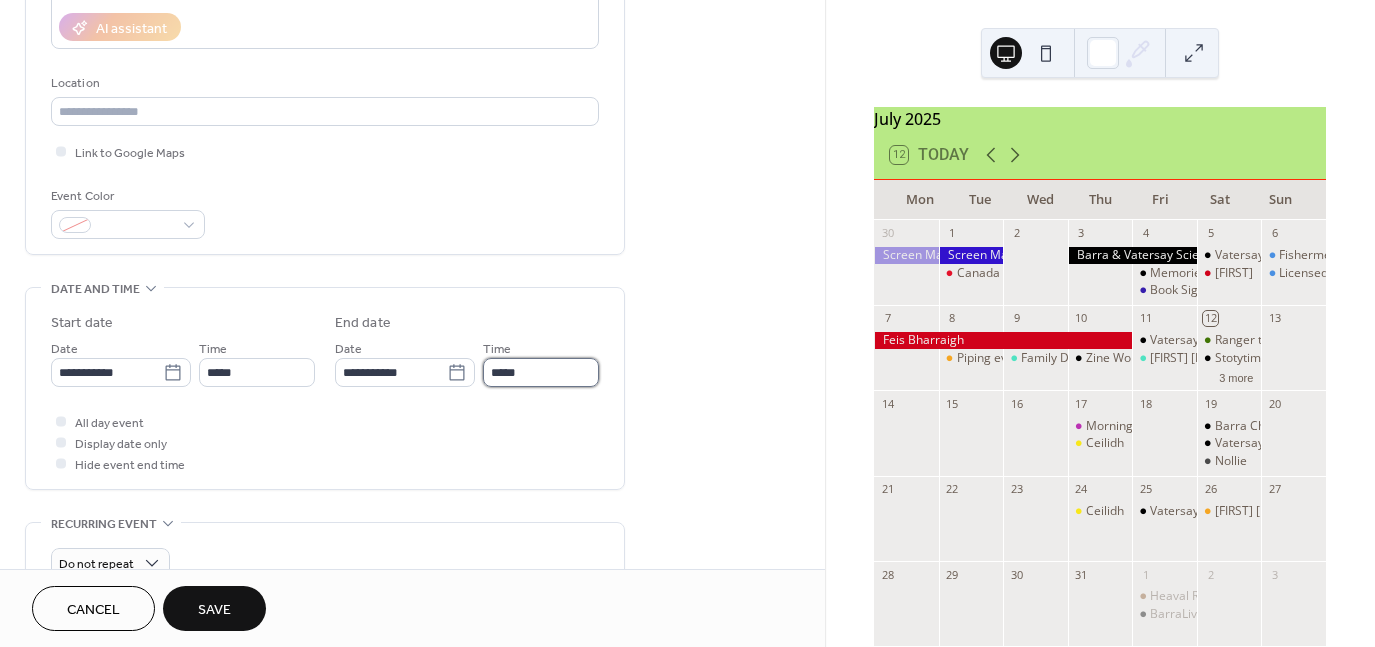 click on "*****" at bounding box center [541, 372] 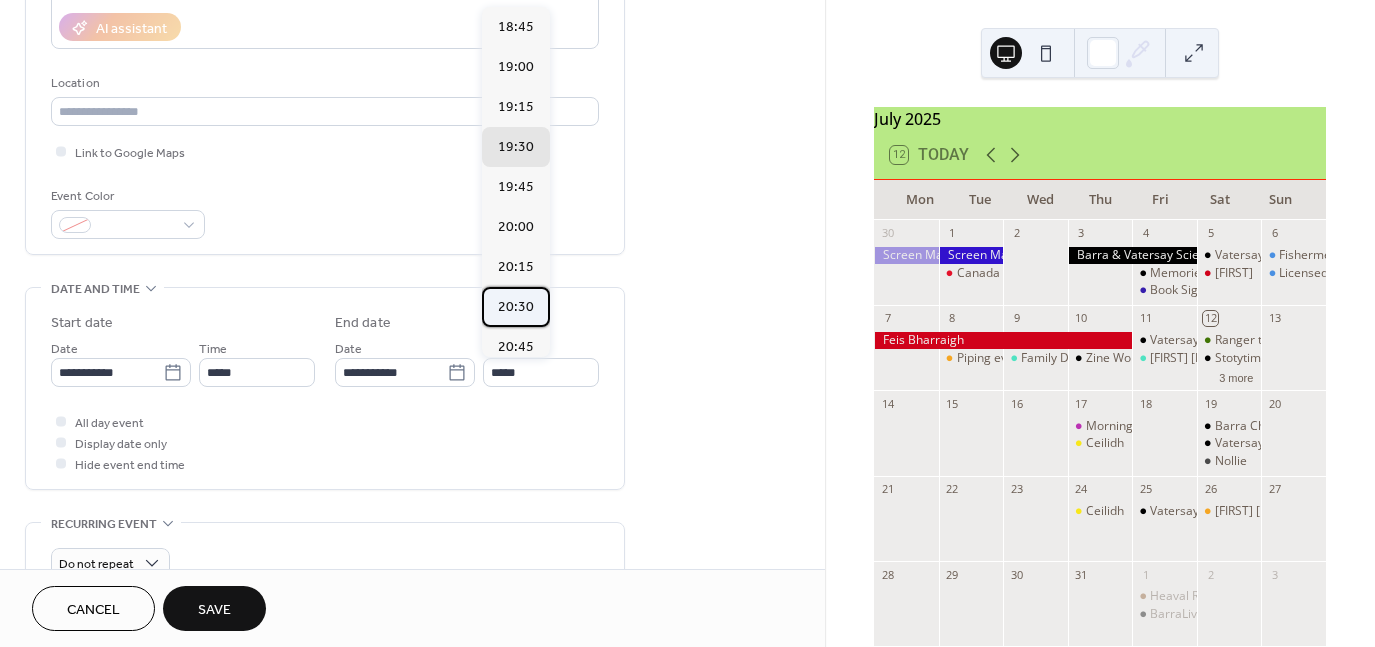 click on "20:30" at bounding box center [516, 307] 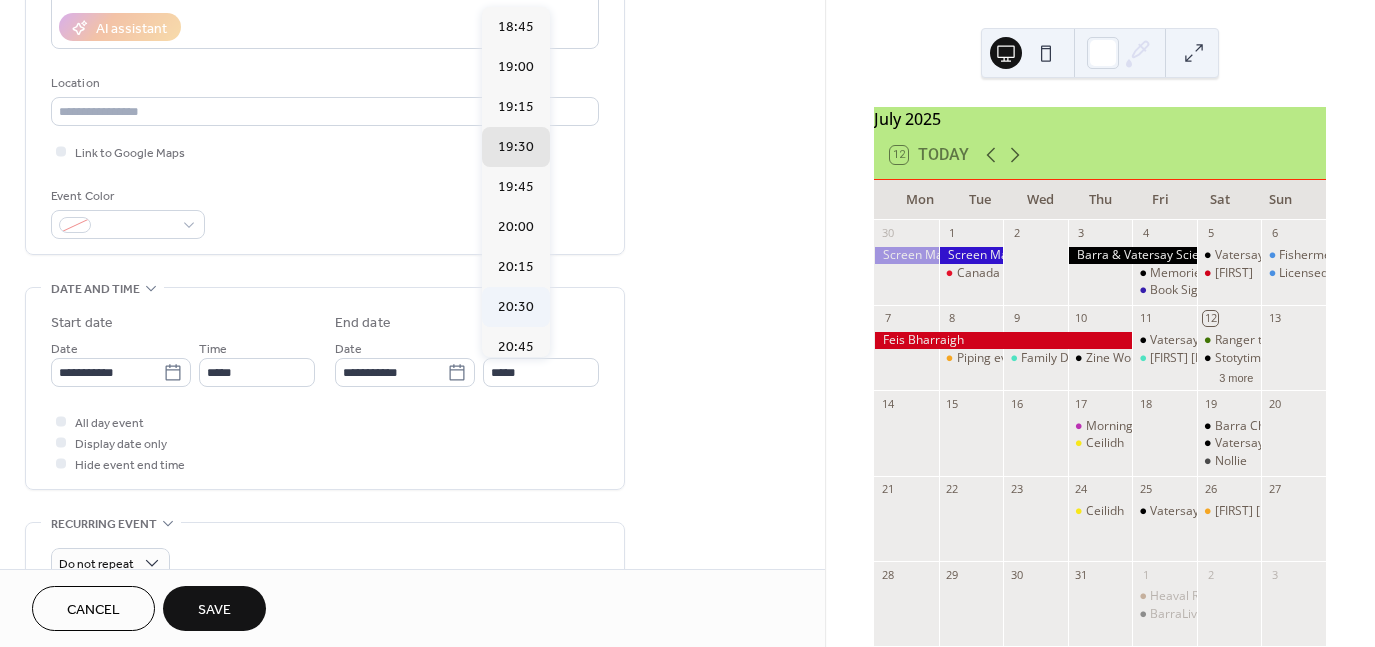 type on "*****" 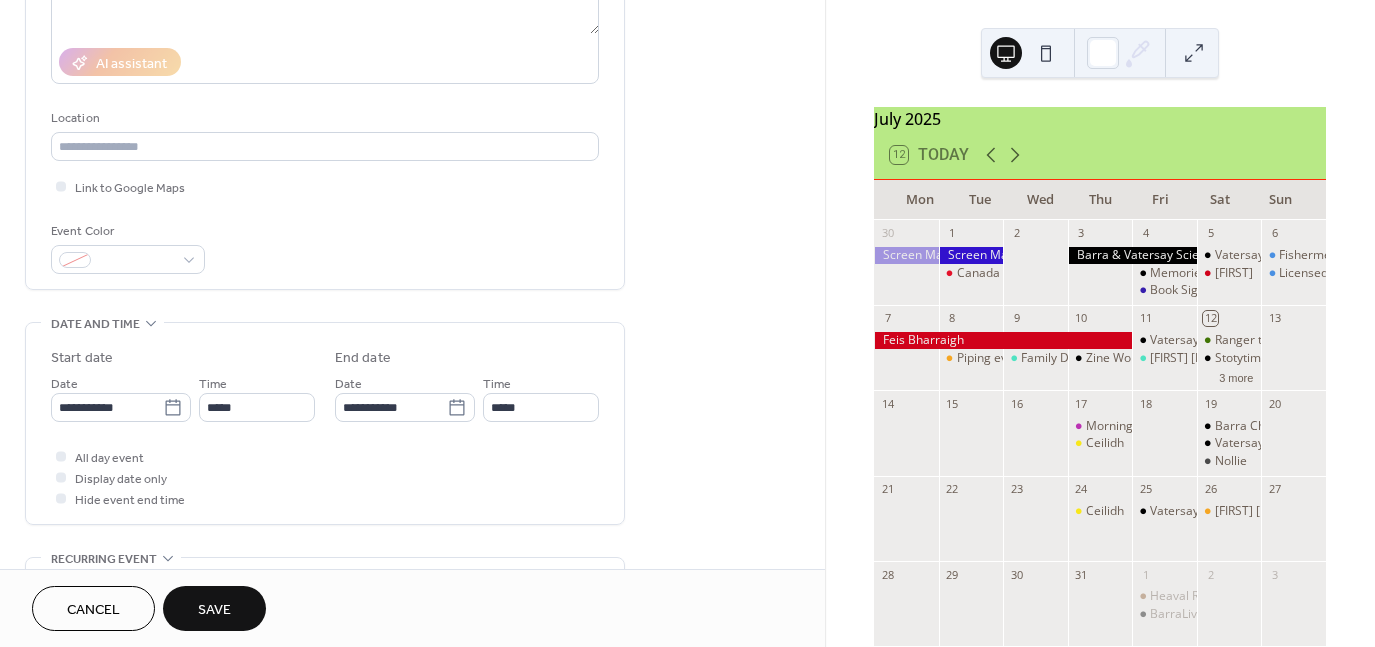 scroll, scrollTop: 312, scrollLeft: 0, axis: vertical 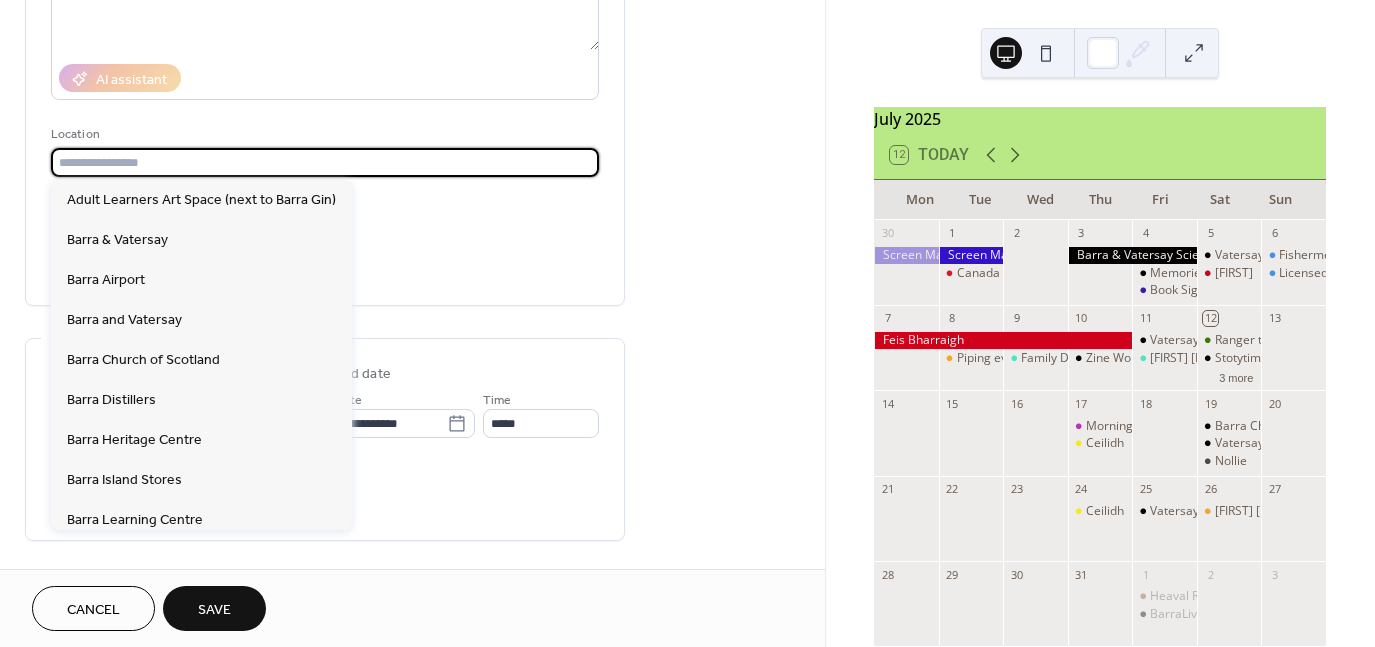 click at bounding box center (325, 162) 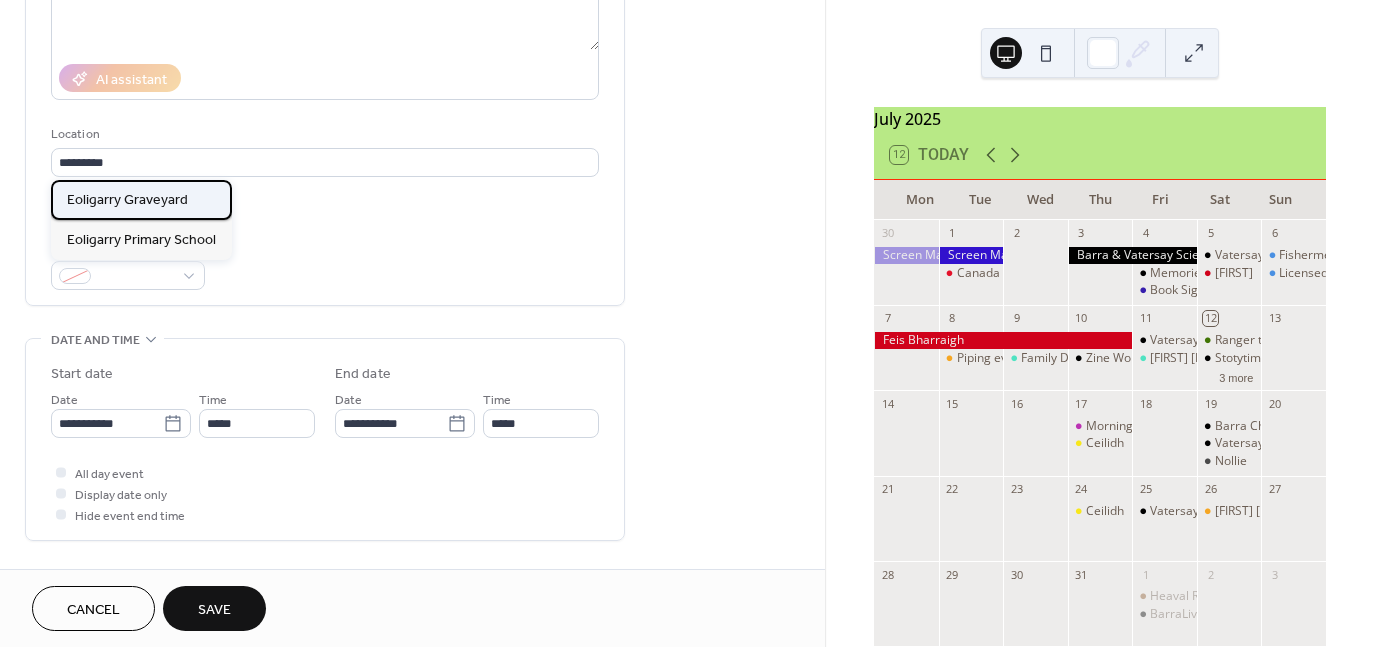 click on "Eoligarry Graveyard" at bounding box center (127, 200) 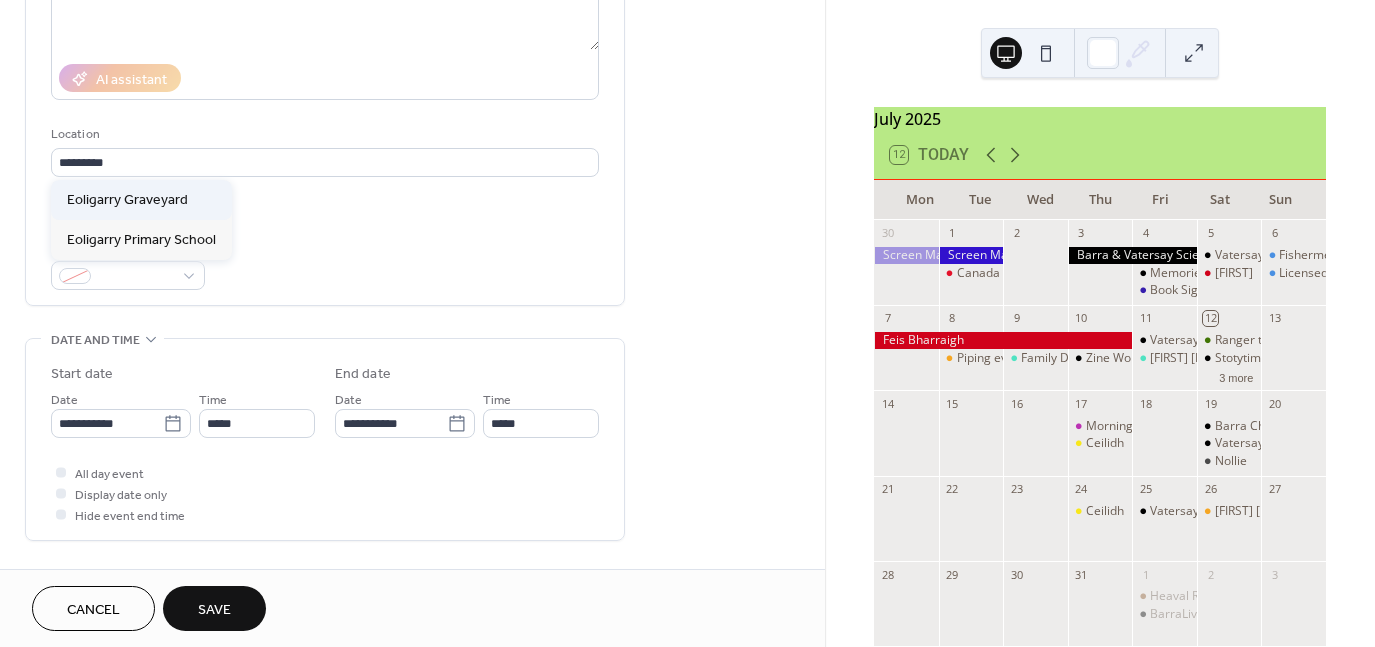 type on "**********" 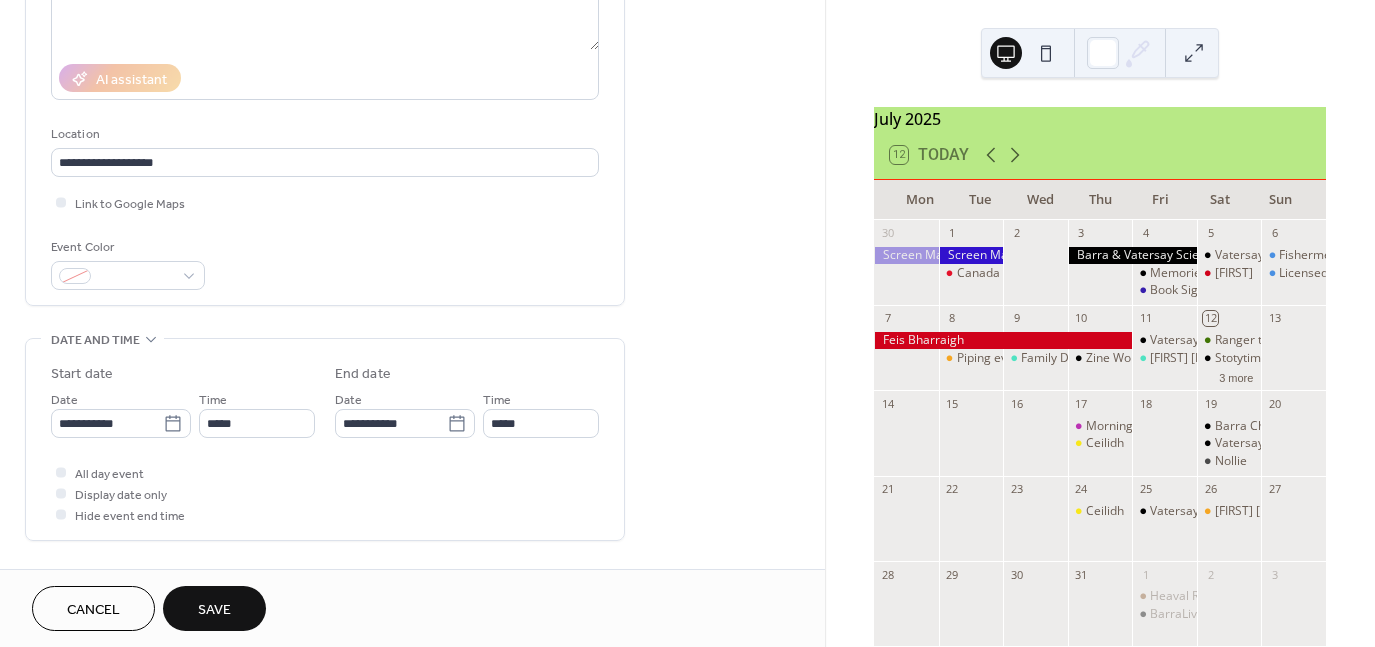 click on "Save" at bounding box center [214, 610] 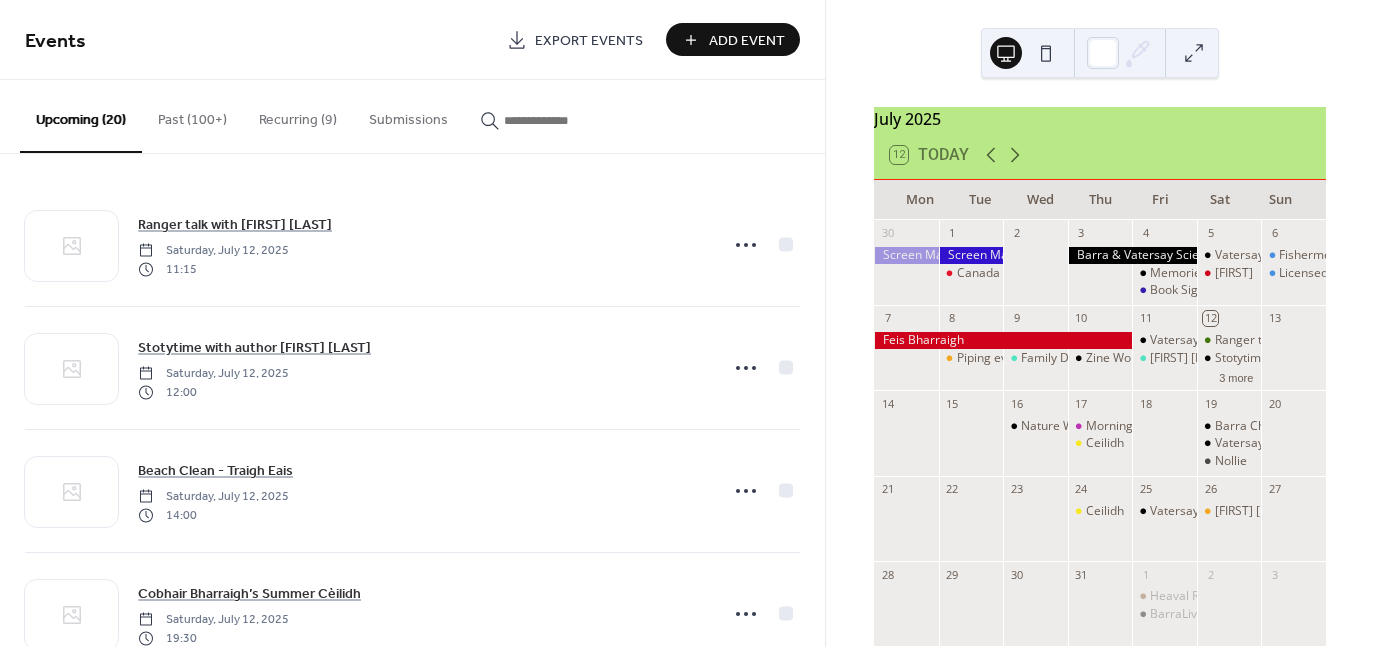 scroll, scrollTop: 0, scrollLeft: 0, axis: both 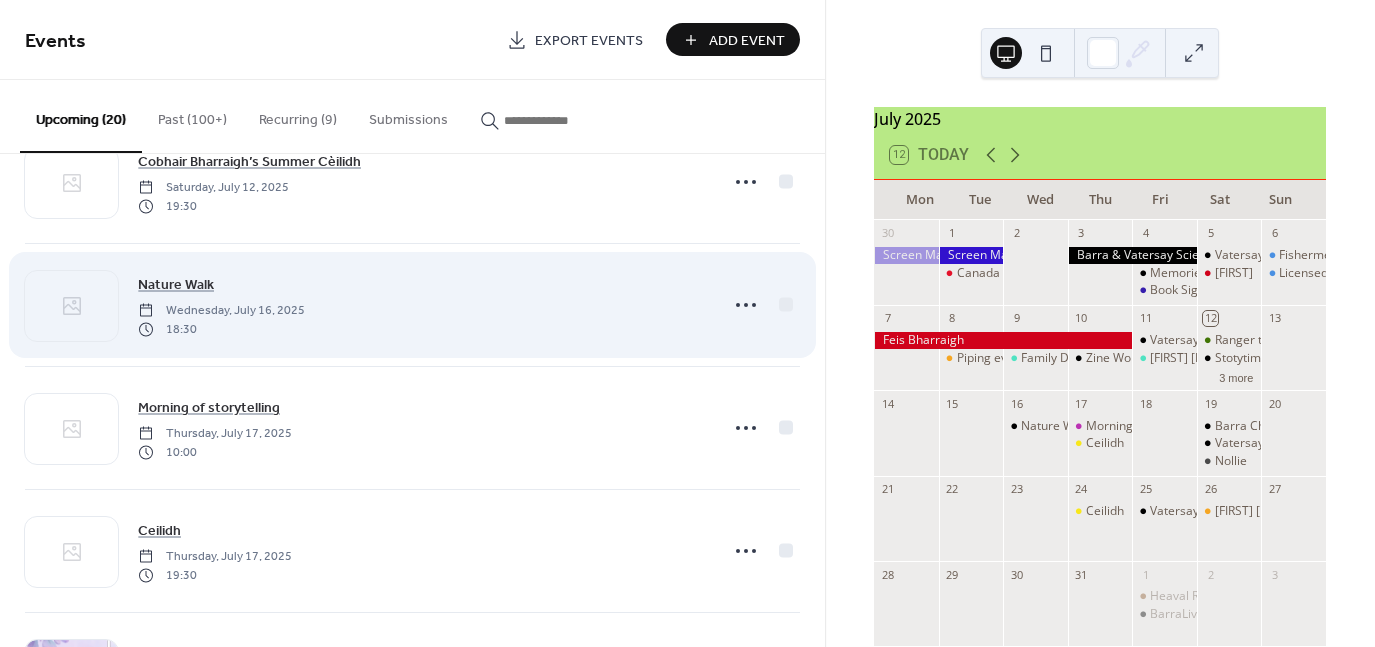 click on "Wednesday, July 16, 2025" at bounding box center [221, 311] 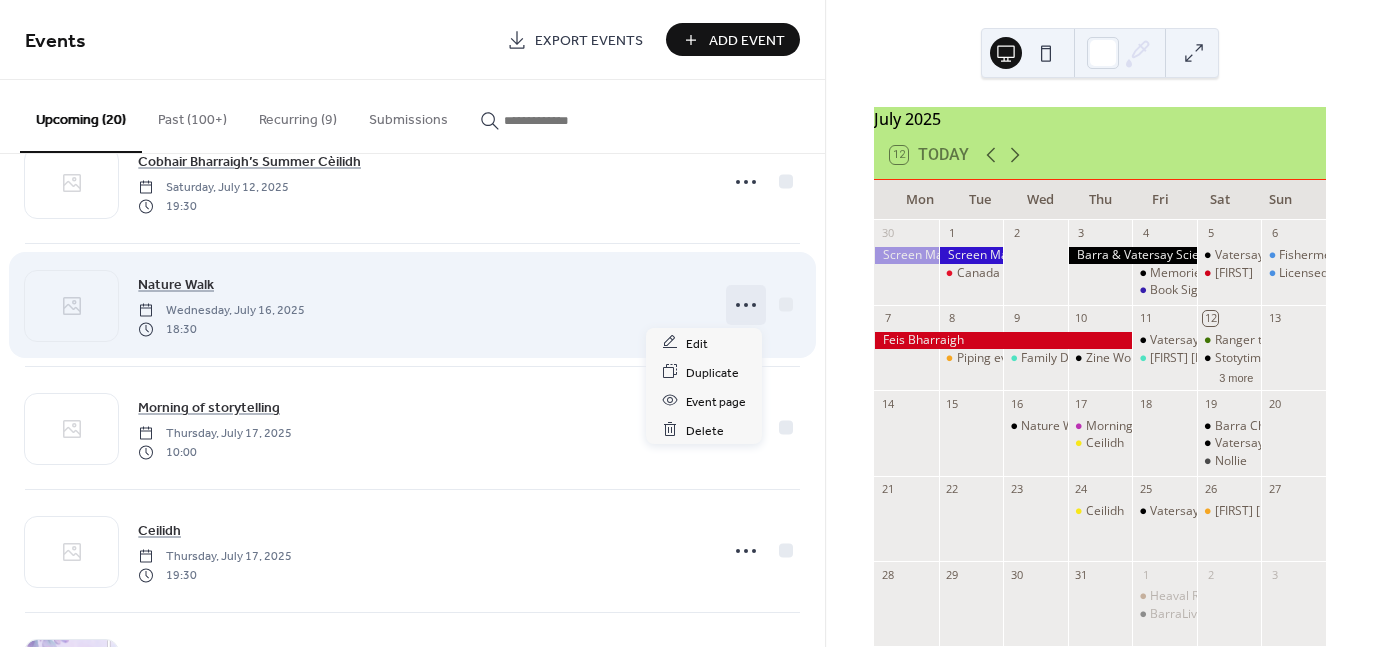 click 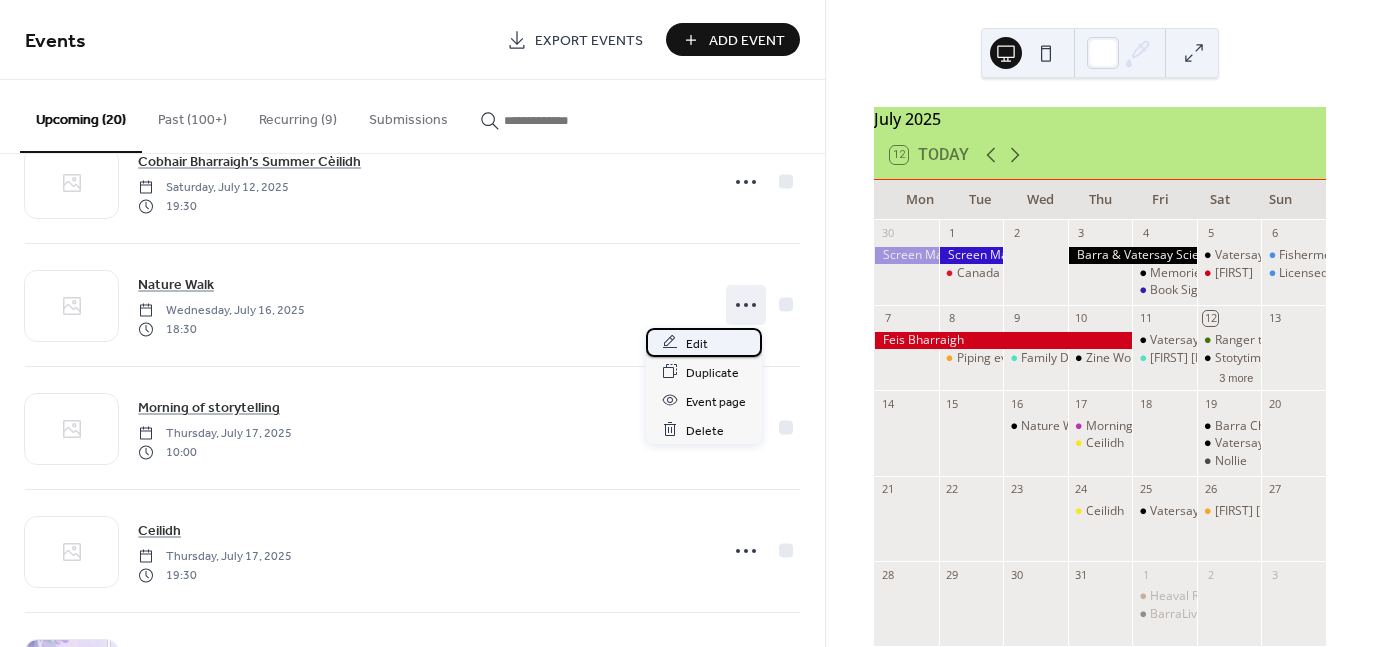 click on "Edit" at bounding box center [697, 343] 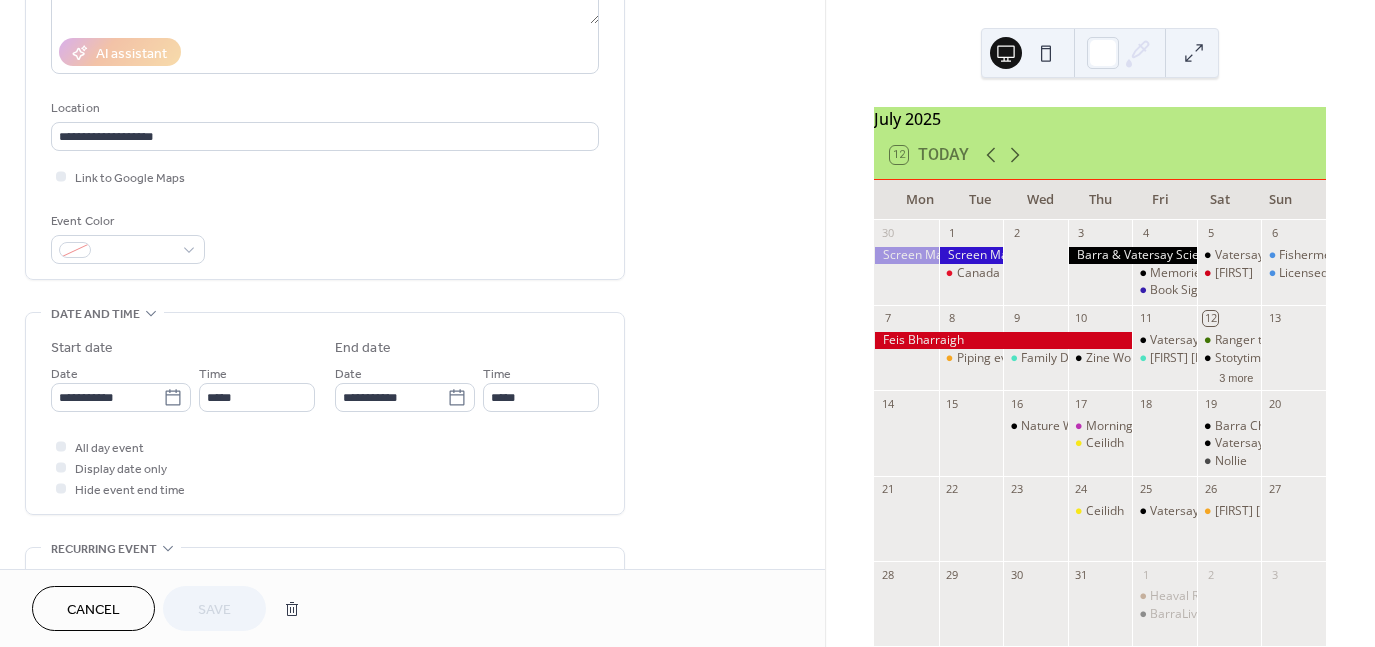 scroll, scrollTop: 341, scrollLeft: 0, axis: vertical 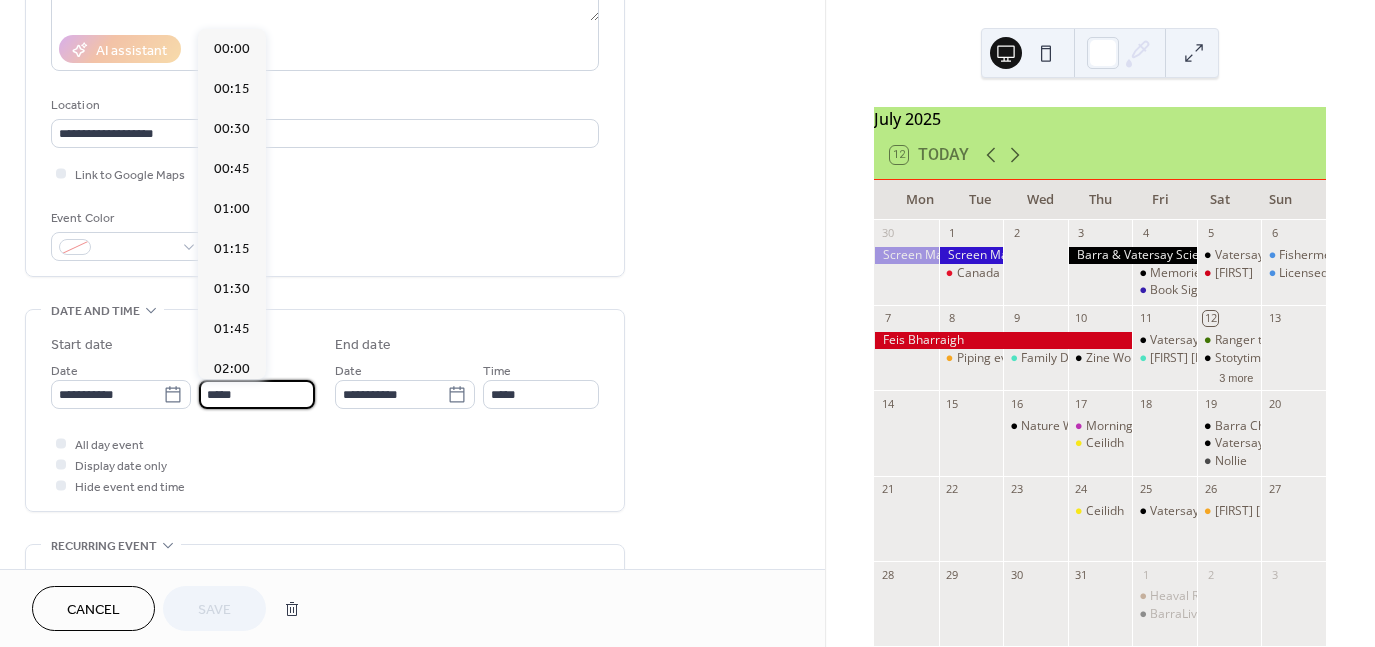 click on "*****" at bounding box center (257, 394) 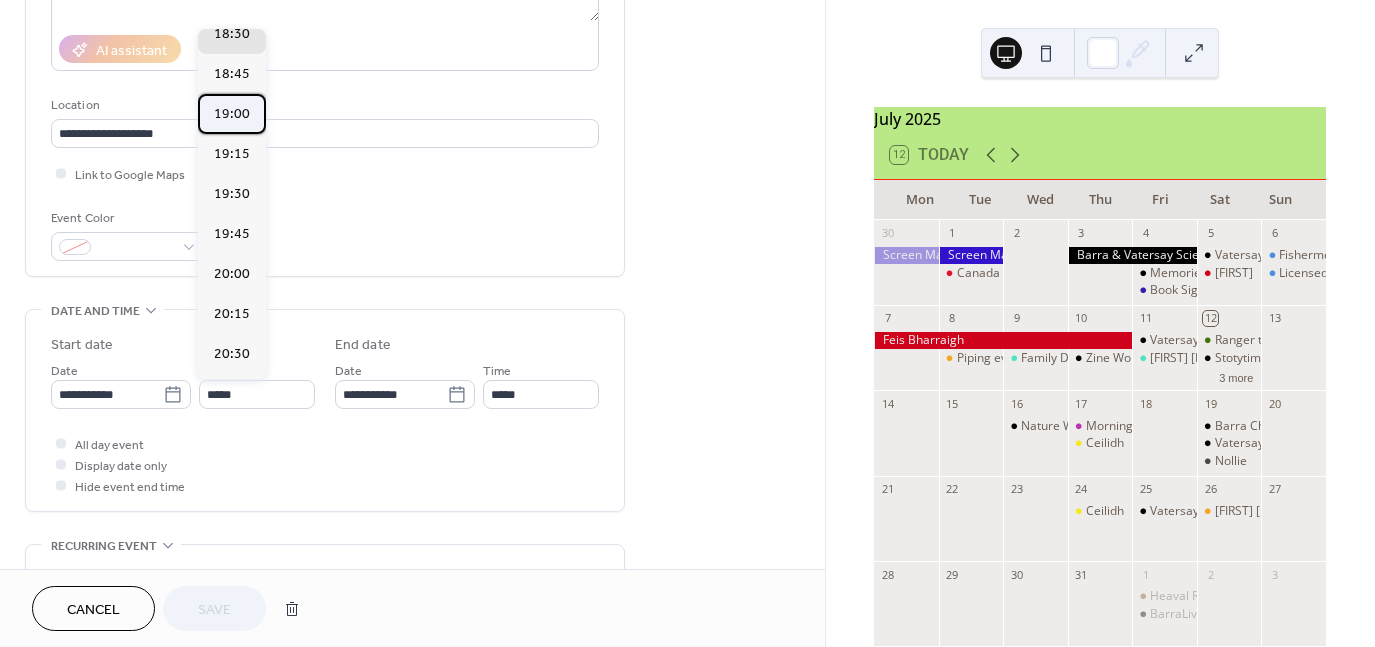 click on "19:00" at bounding box center [232, 113] 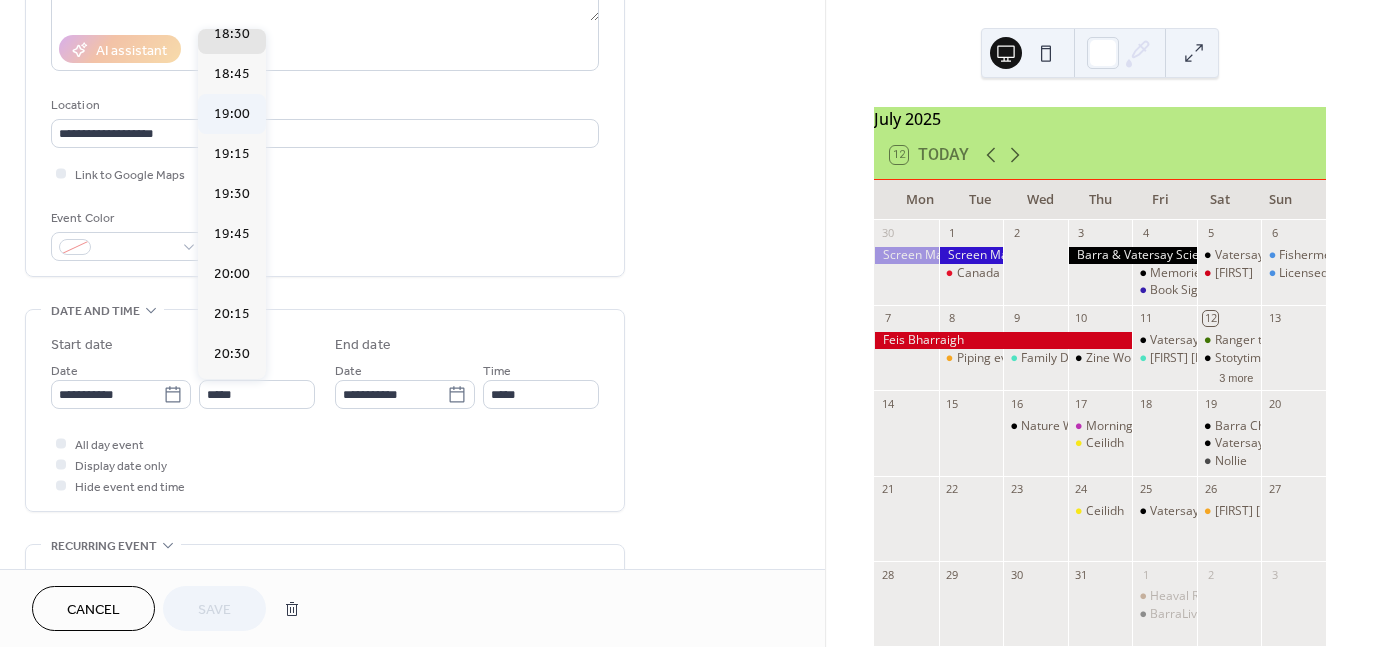 type on "*****" 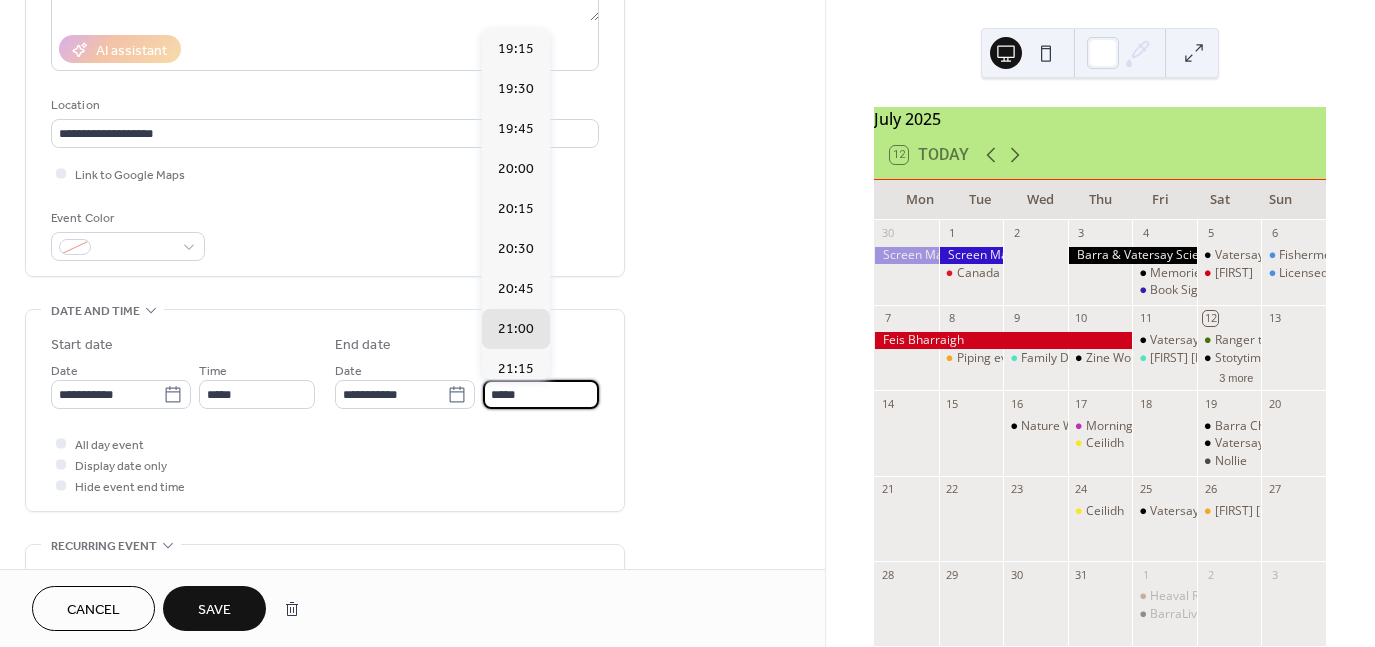 click on "*****" at bounding box center [541, 394] 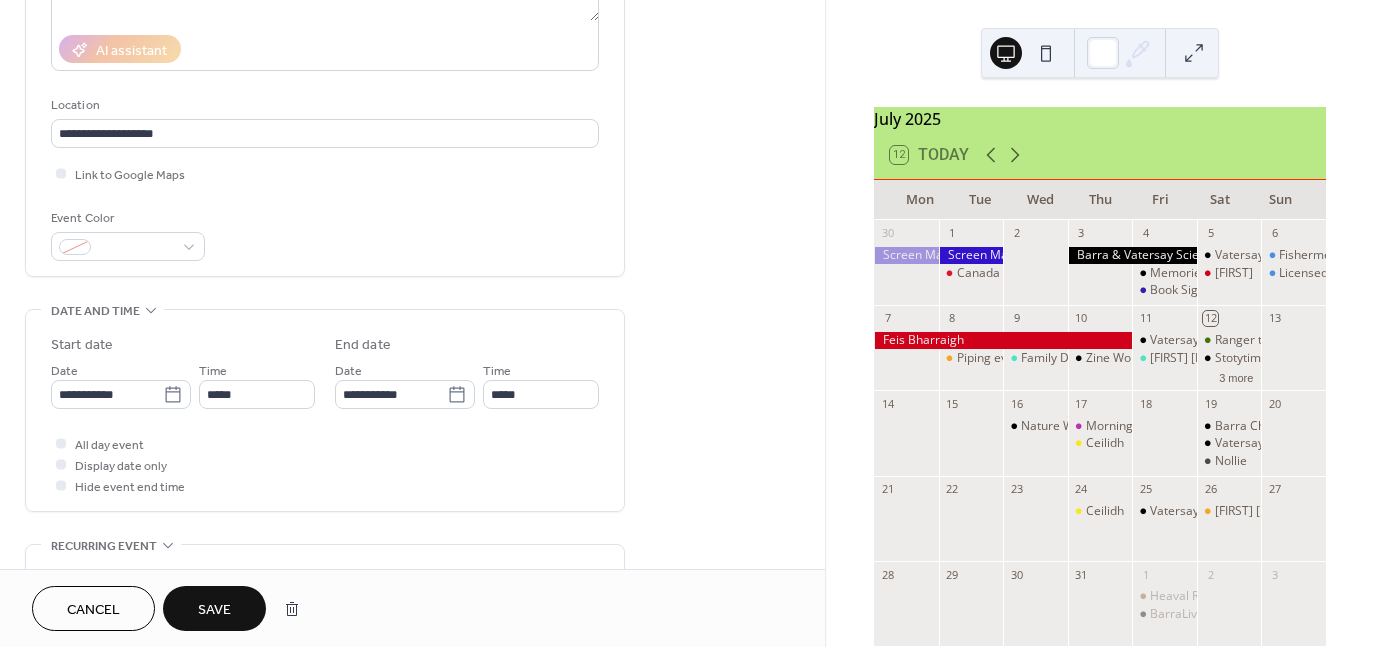 click on "**********" at bounding box center [412, 498] 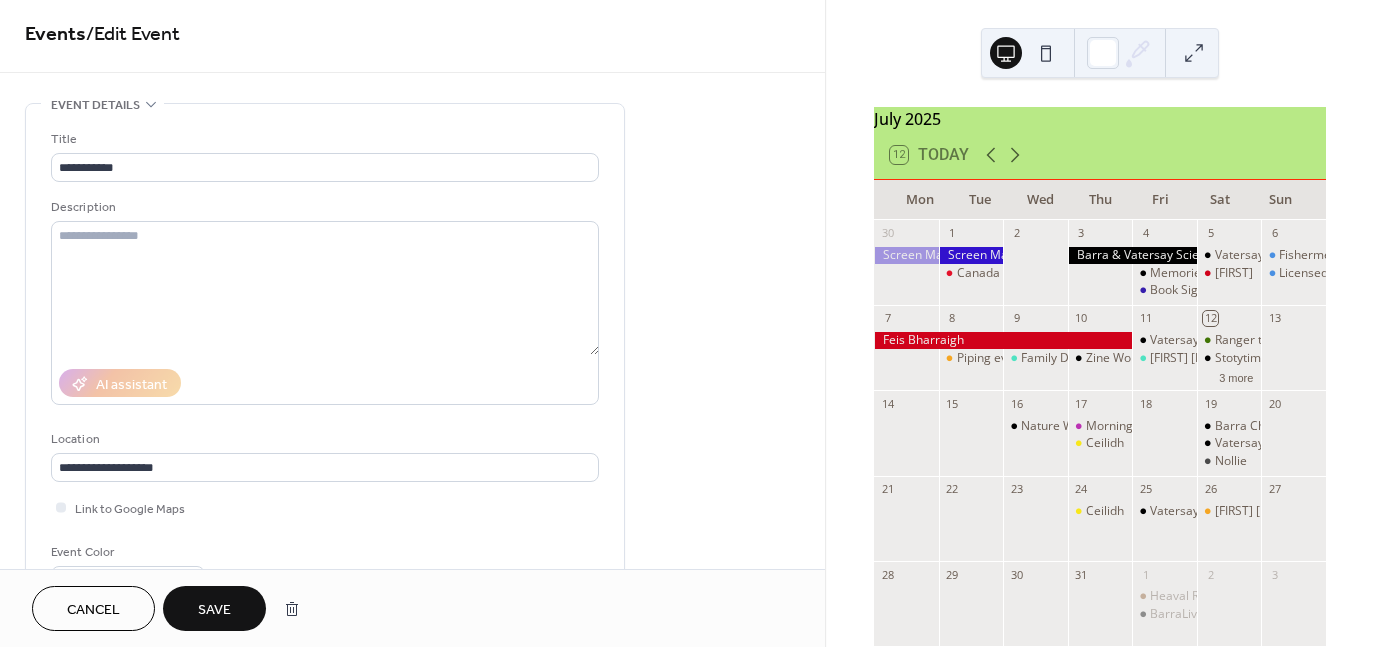 scroll, scrollTop: 0, scrollLeft: 0, axis: both 